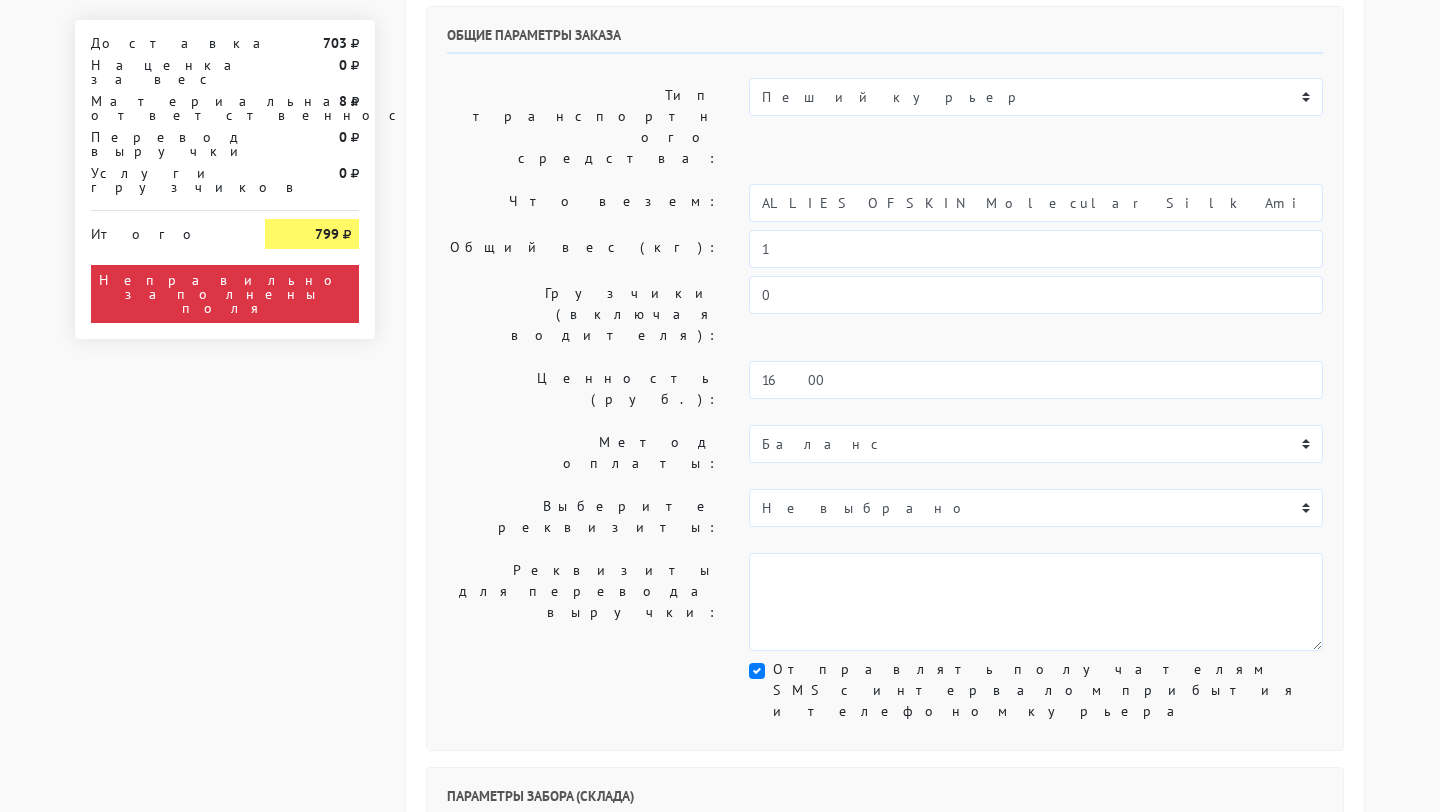 scroll, scrollTop: 702, scrollLeft: 0, axis: vertical 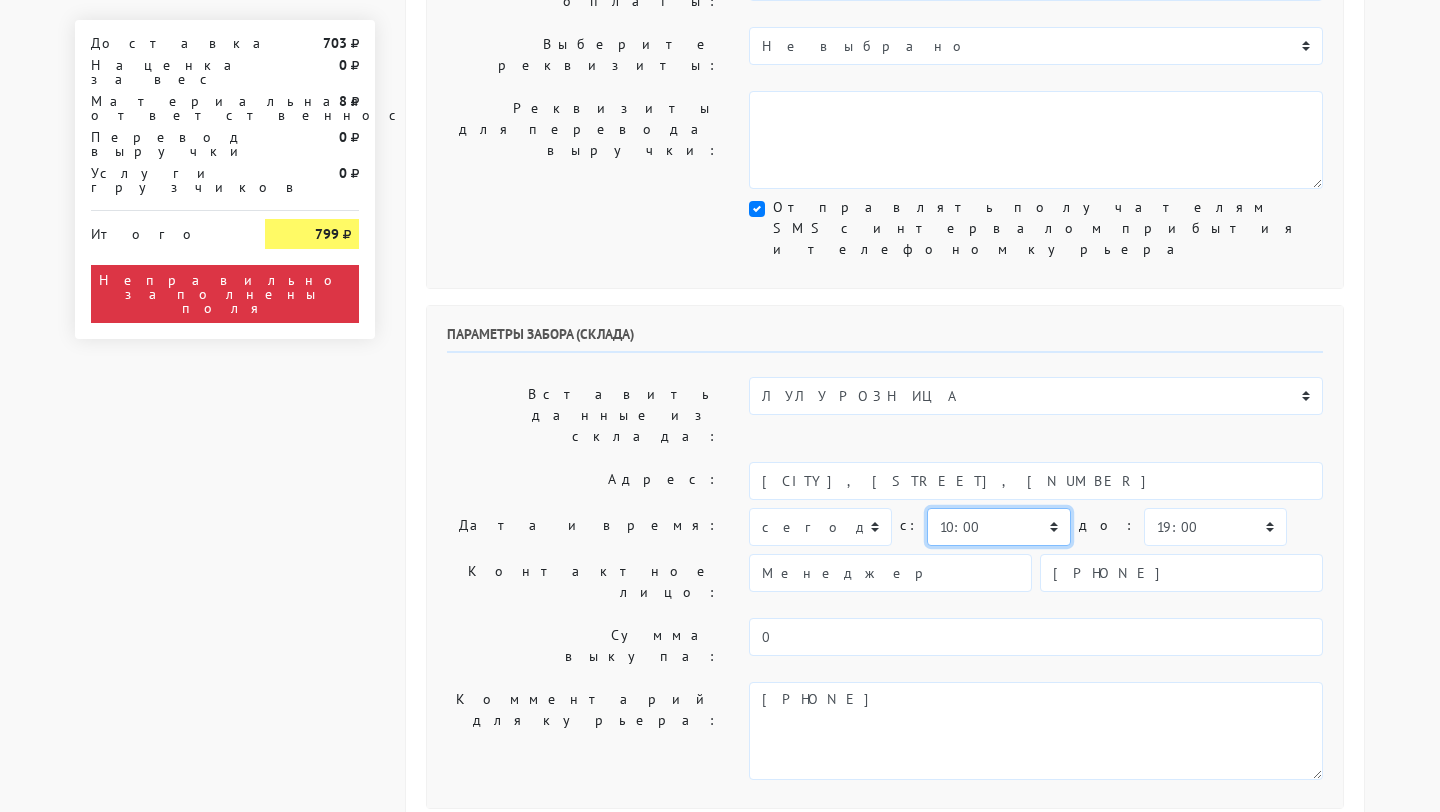 click on "00:00
00:30
01:00
01:30
02:00
02:30
03:00
03:30
04:00 04:30 05:00 05:30 06:00 06:30 07:00 07:30 08:00" at bounding box center (998, 527) 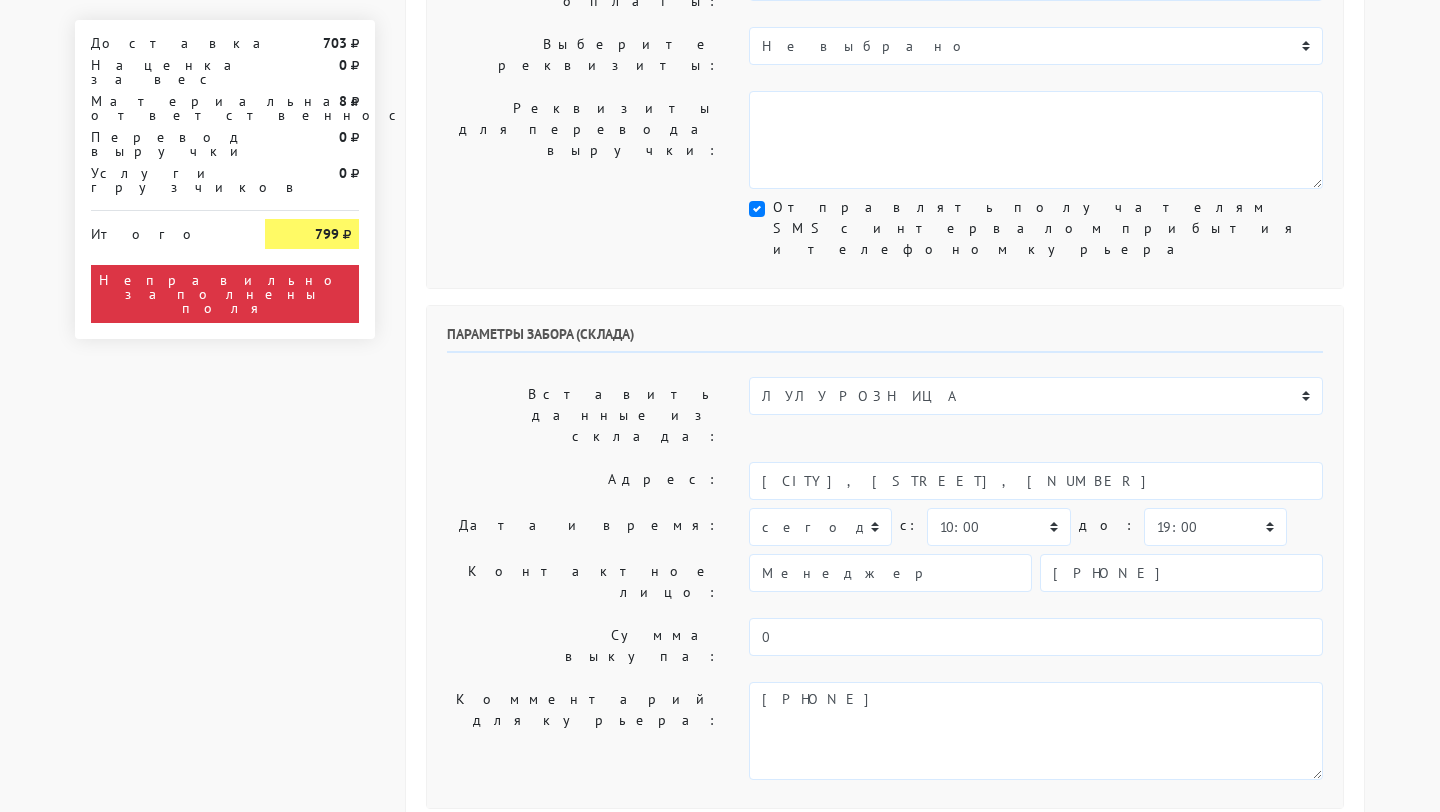 click on "Параметры забора (склада)
Вставить данные из склада:
[LAST]
[BRAND]
Адрес:
[CITY], [STREET], [NUMBER]
Дата и время: [DATE] c: 0" at bounding box center (885, -84) 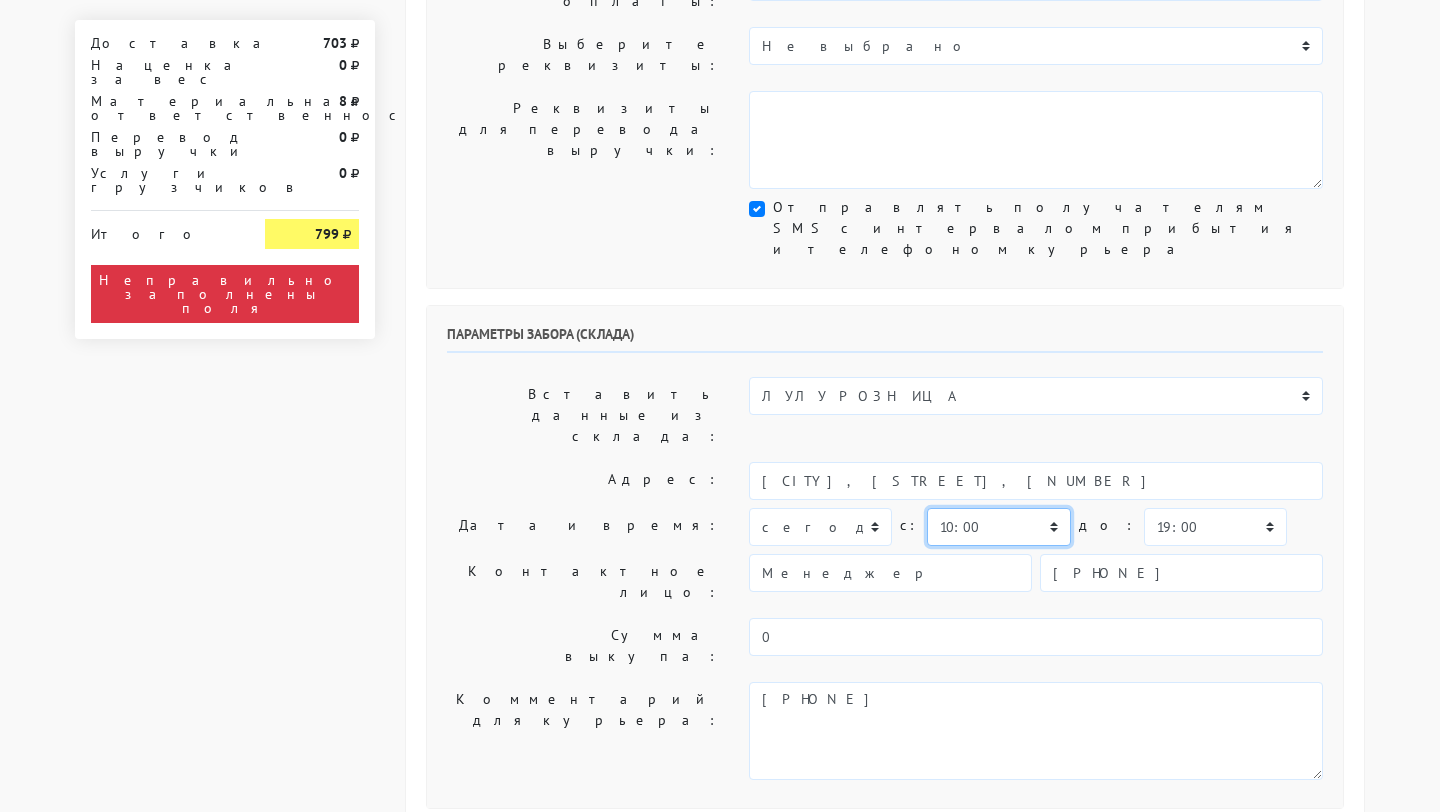 click on "00:00
00:30
01:00
01:30
02:00
02:30
03:00
03:30
04:00 04:30 05:00 05:30 06:00 06:30 07:00 07:30 08:00" at bounding box center [998, 527] 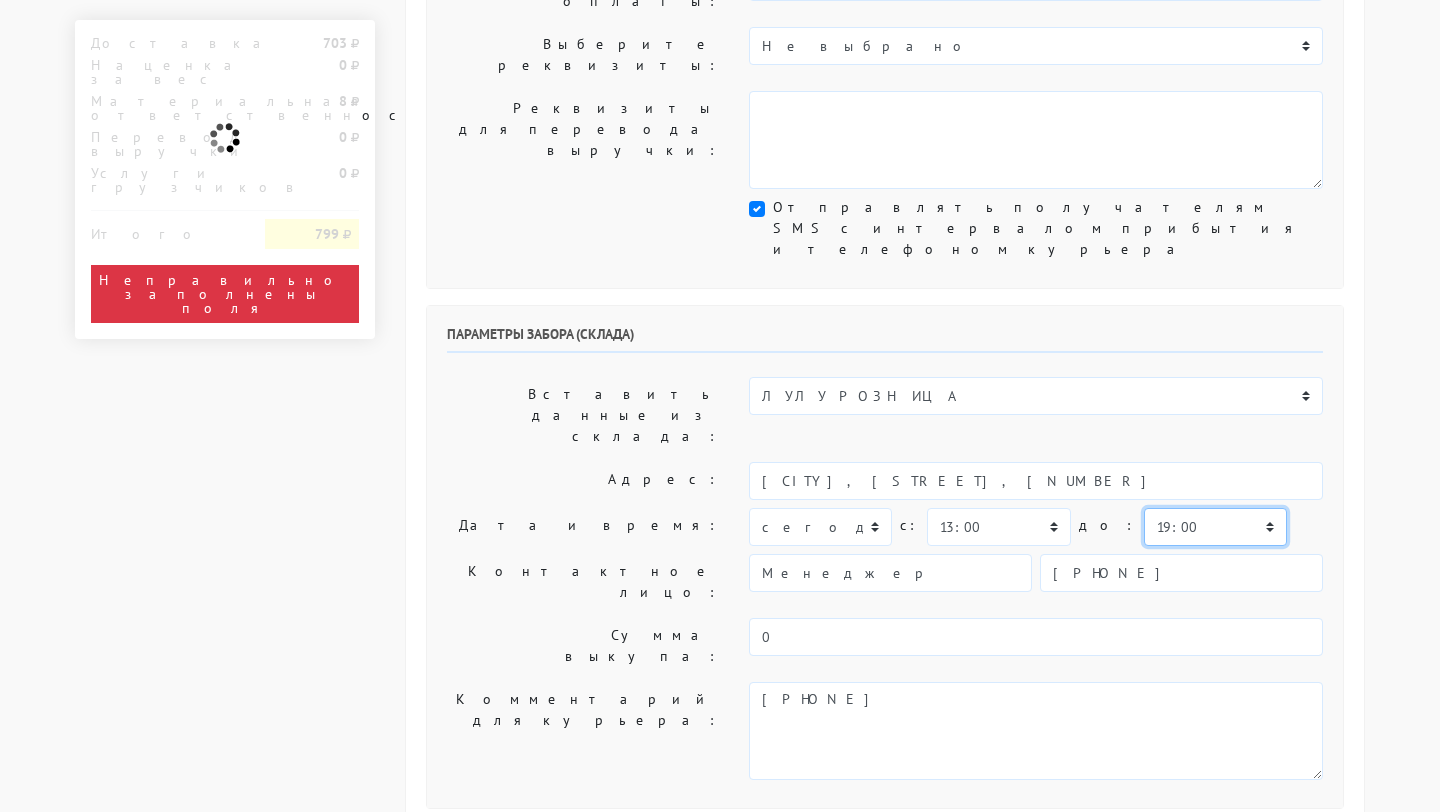 click on "00:00
00:30
01:00
01:30
02:00
02:30
03:00
03:30
04:00 04:30 05:00 05:30 06:00 06:30 07:00 07:30 08:00" at bounding box center [1215, 527] 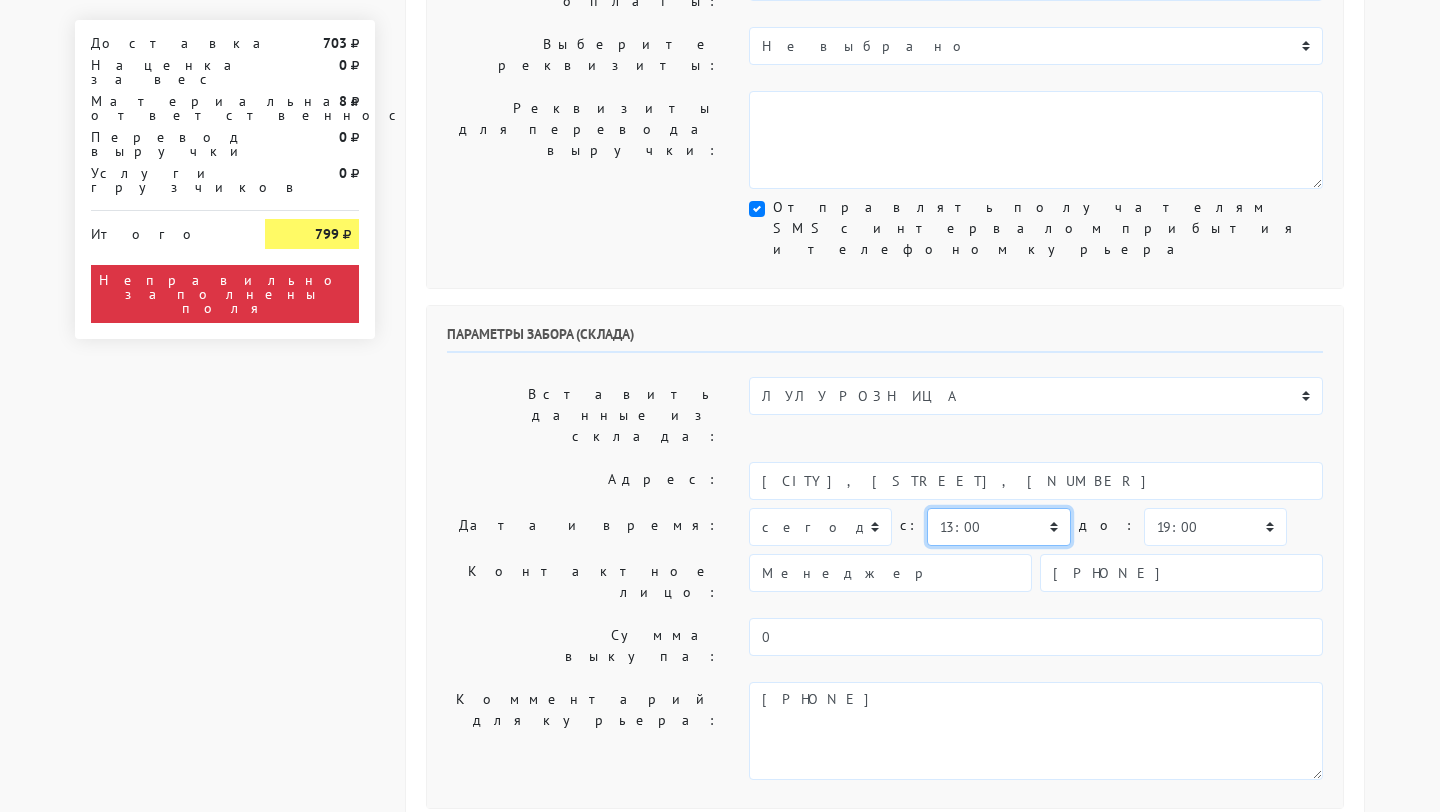 click on "00:00
00:30
01:00
01:30
02:00
02:30
03:00
03:30
04:00 04:30 05:00 05:30 06:00 06:30 07:00 07:30 08:00" at bounding box center (998, 527) 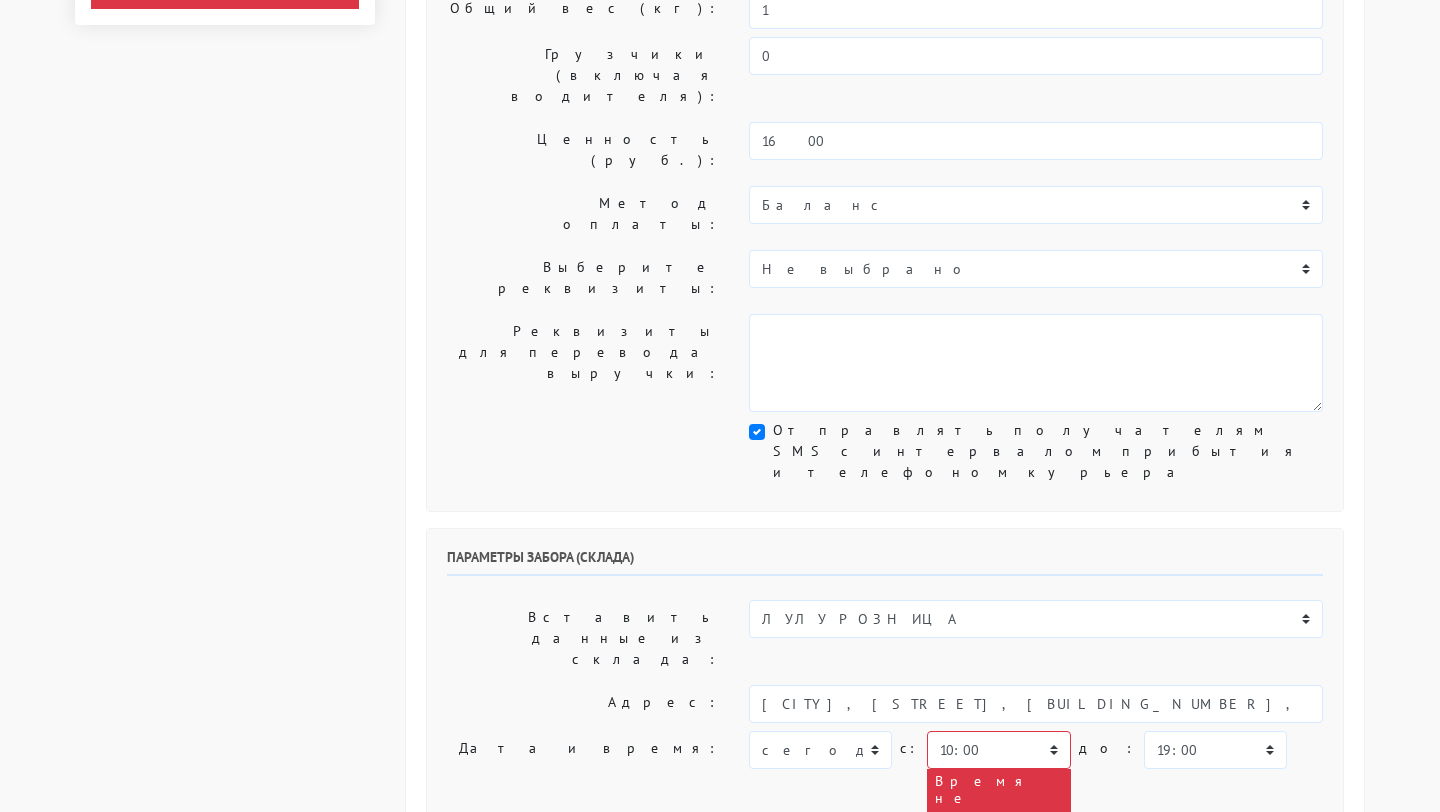 scroll, scrollTop: 611, scrollLeft: 0, axis: vertical 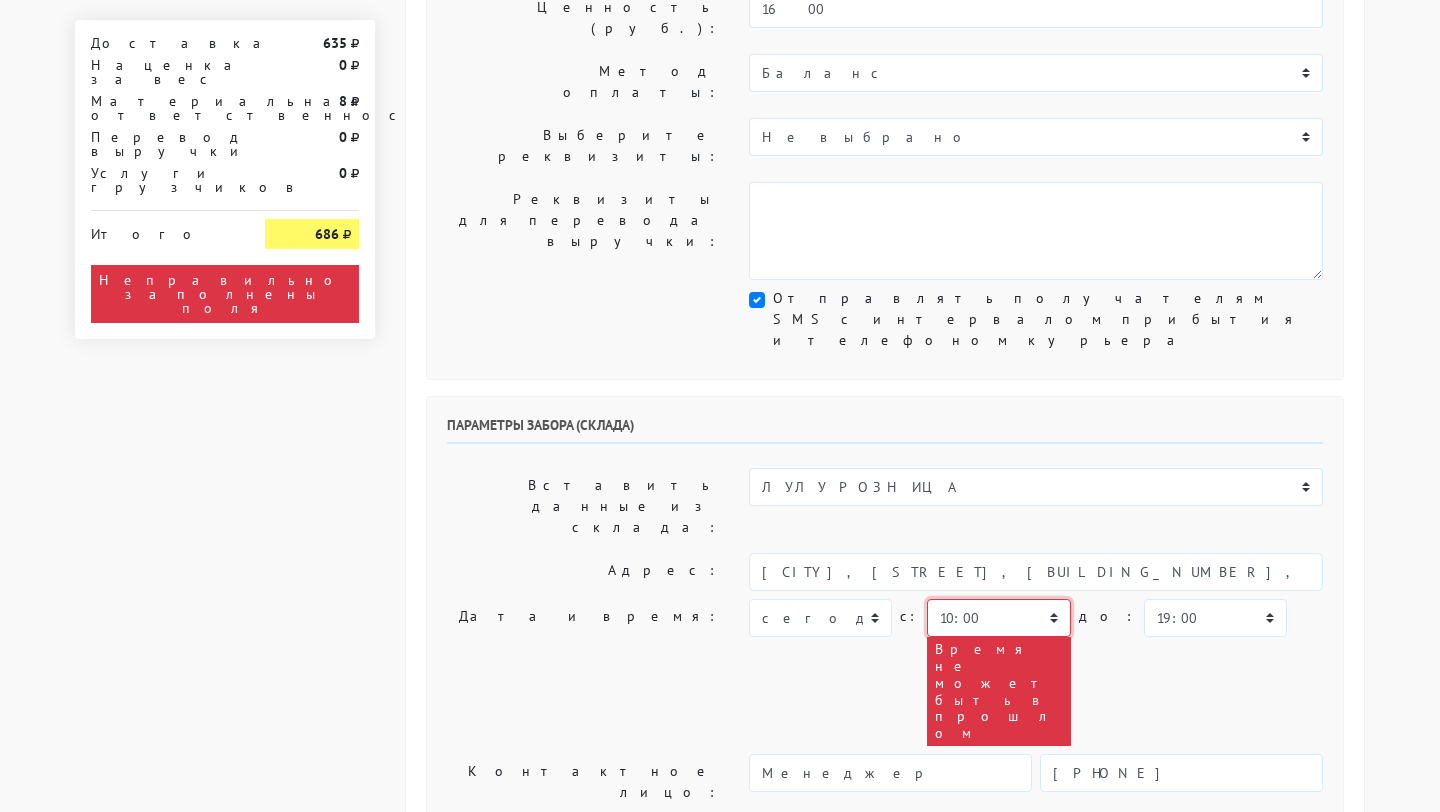 click on "00:00
00:30
01:00
01:30
02:00
02:30
03:00
03:30
04:00 04:30 05:00 05:30 06:00 06:30 07:00 07:30 08:00" at bounding box center (998, 618) 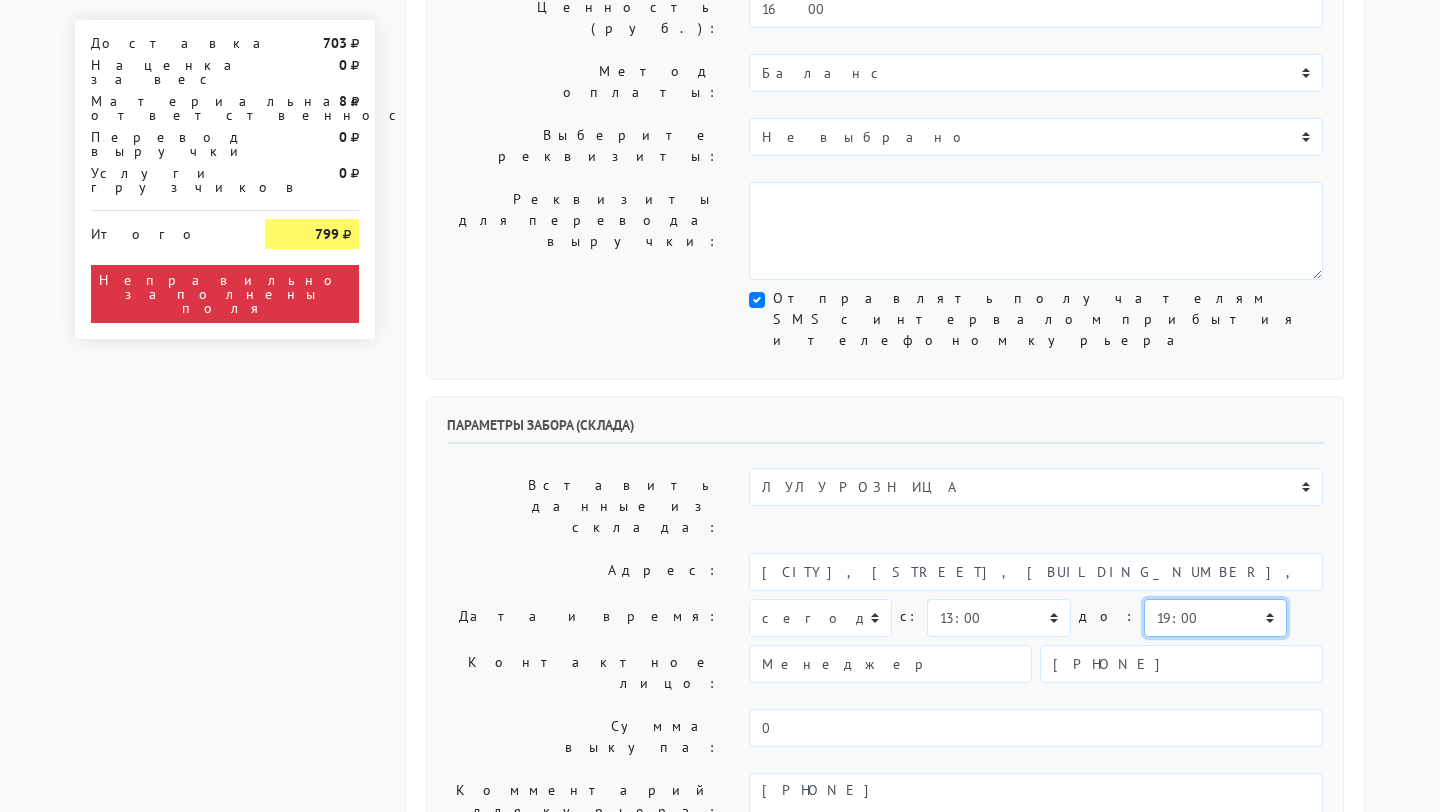 click on "00:00
00:30
01:00
01:30
02:00
02:30
03:00
03:30
04:00 04:30 05:00 05:30 06:00 06:30 07:00 07:30 08:00" at bounding box center (1215, 618) 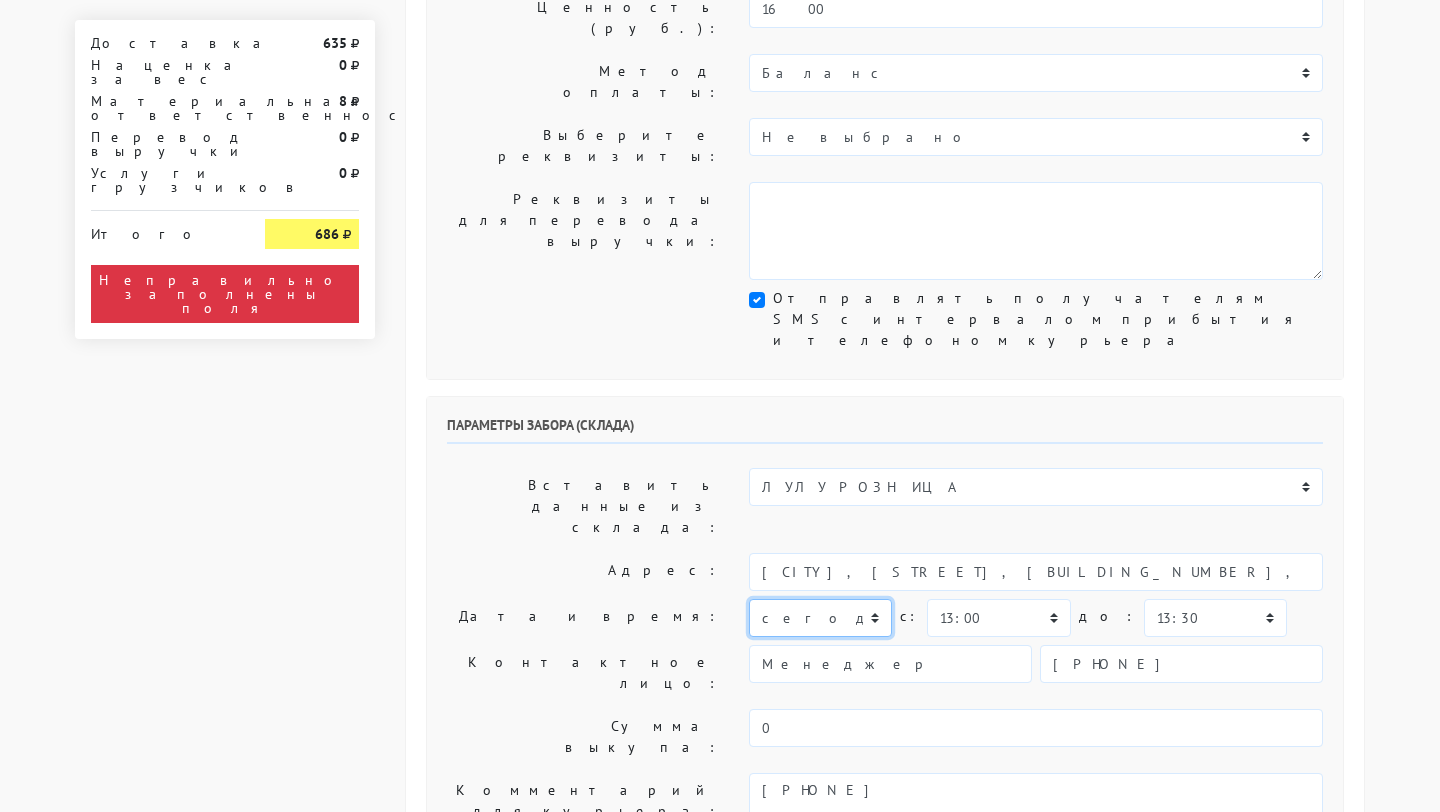 click on "сегодня
завтра
09.07.2025
10.07.2025
11.07.2025
12.07.2025
13.07.2025
14.07.2025
15.07.2025" at bounding box center [820, 618] 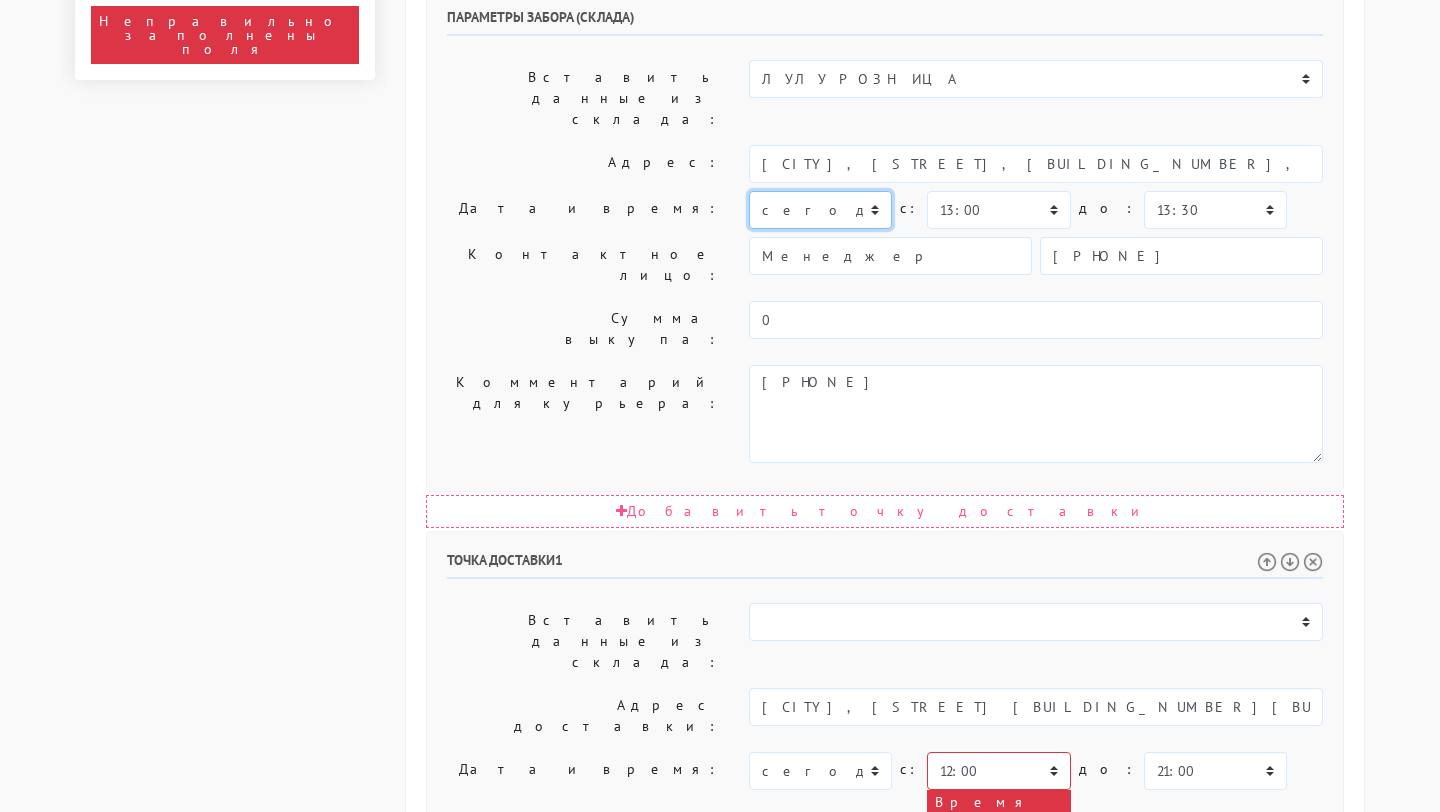 scroll, scrollTop: 1131, scrollLeft: 0, axis: vertical 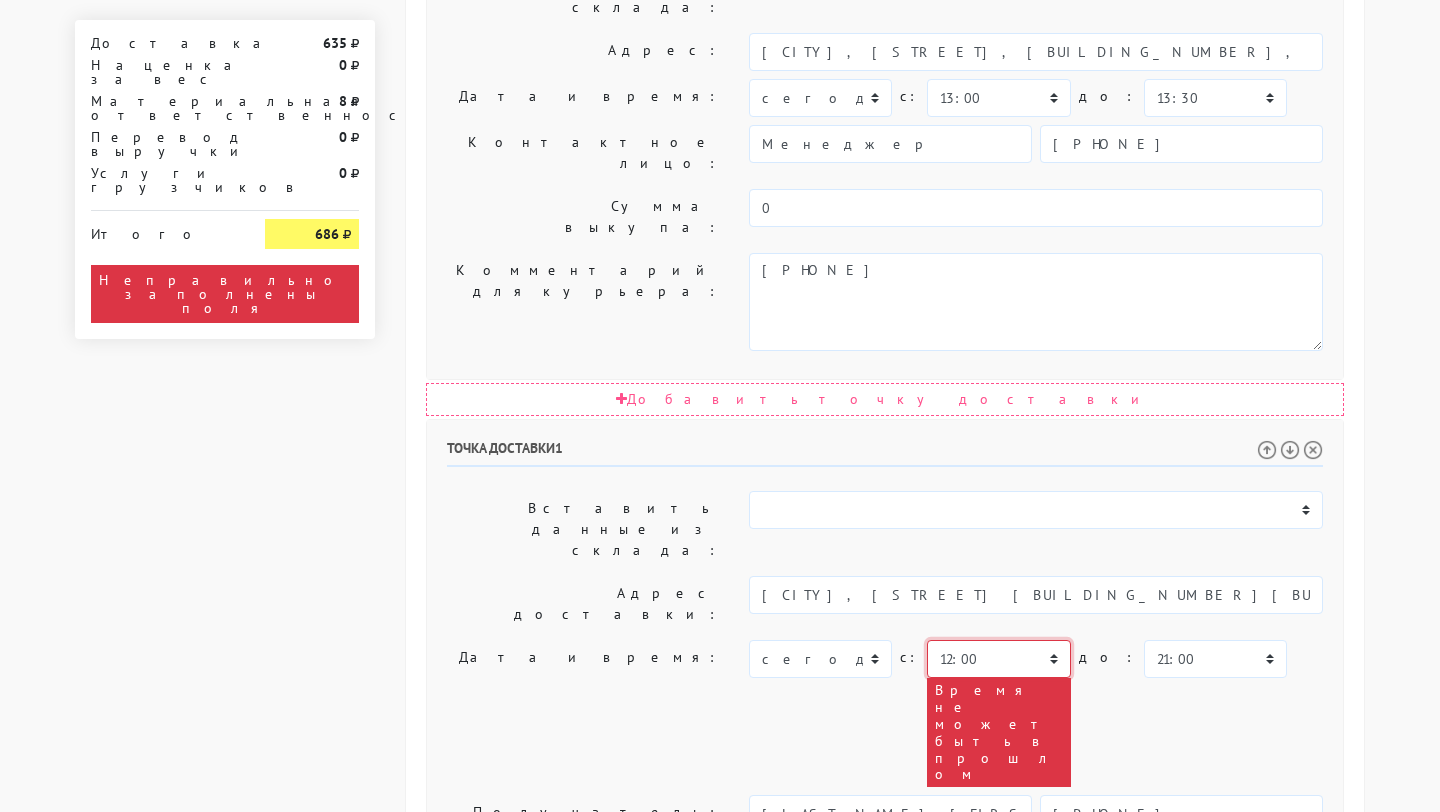 click on "00:00
00:30
01:00
01:30
02:00
02:30
03:00
03:30 04:00 04:30 05:00 05:30 06:00 06:30 07:00 07:30 08:00 08:30 09:00" at bounding box center [998, 659] 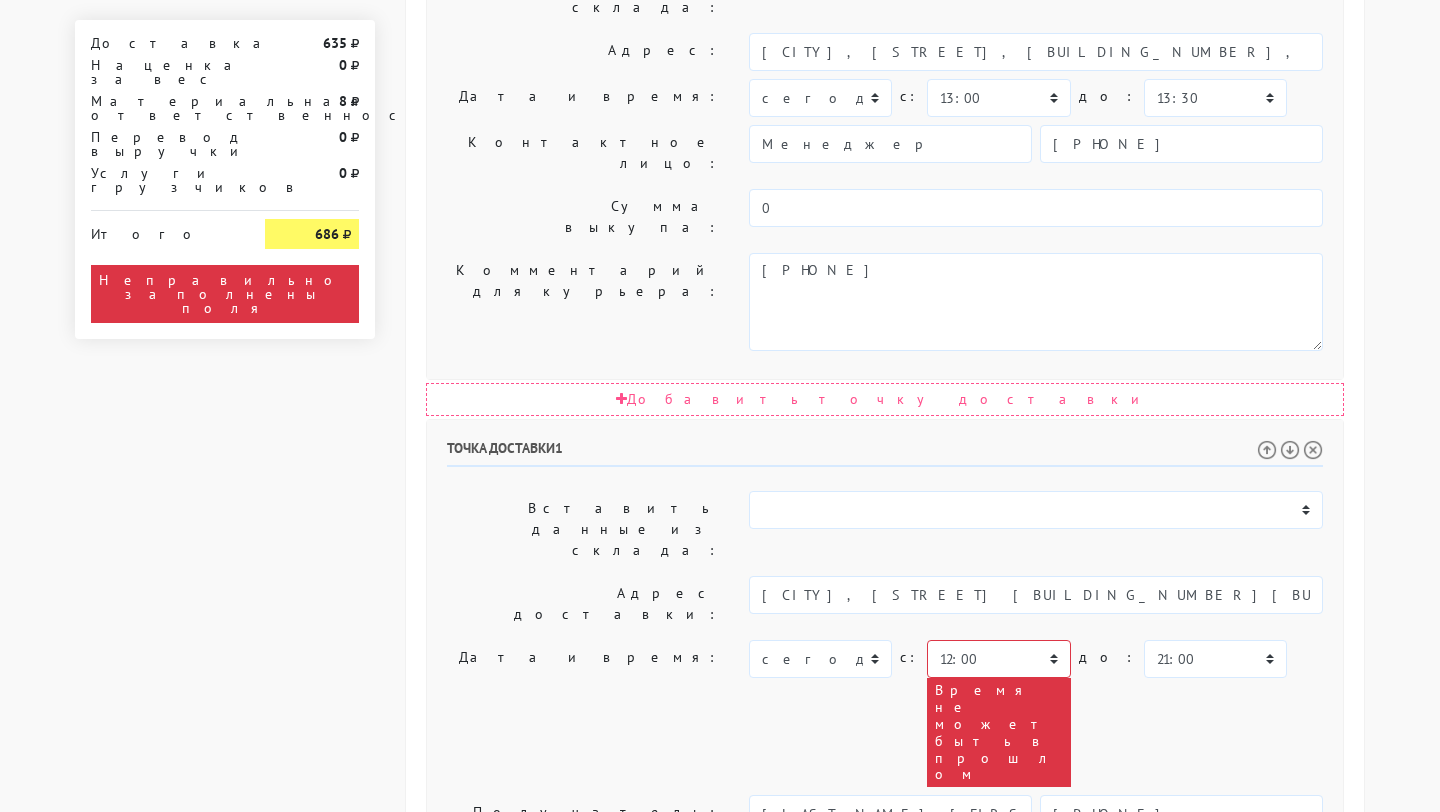click on "Точка доставки  1
Вставить данные из склада:
Машкова
ЛУЛУ РОЗНИЦА
сегодня c: 0" at bounding box center [885, 821] 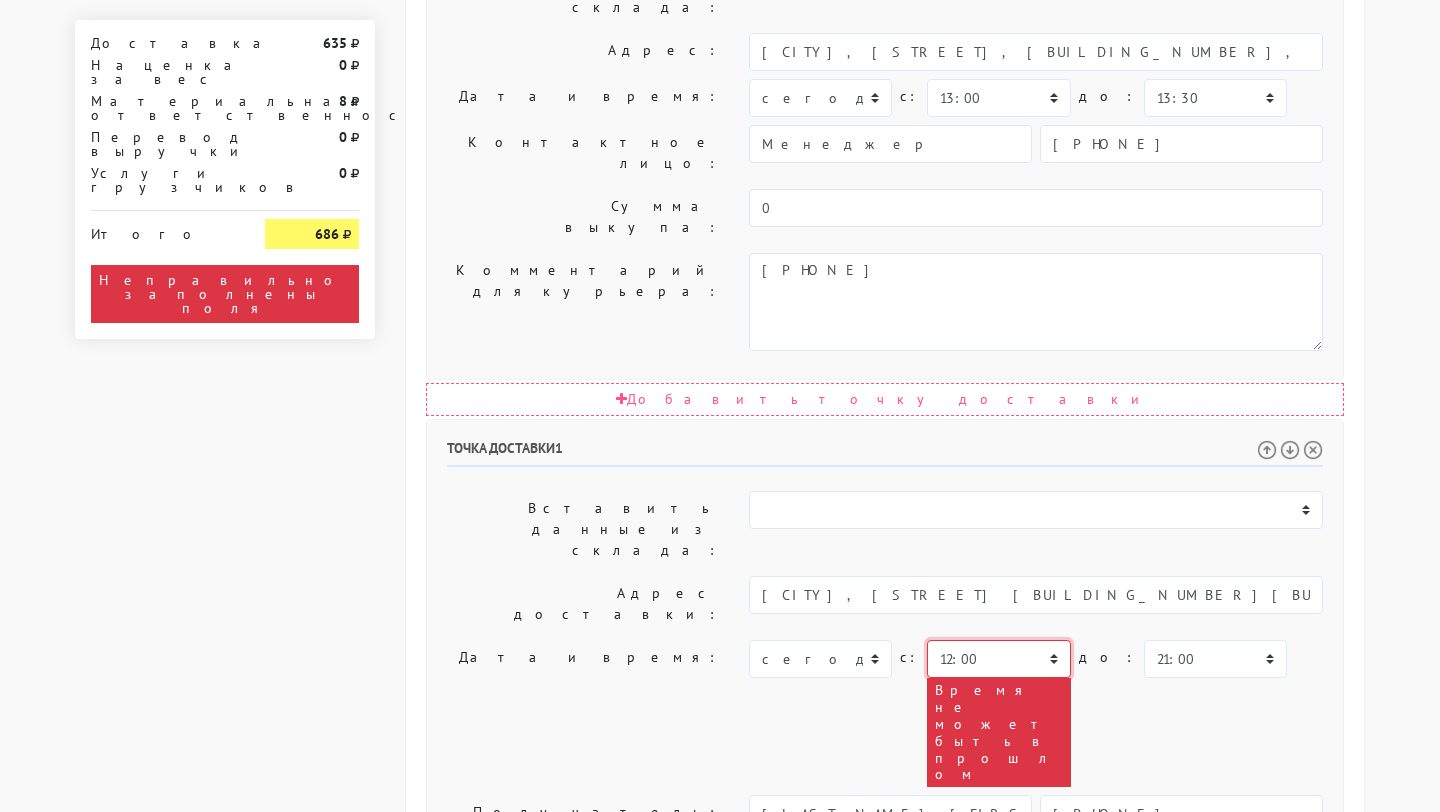 click on "00:00
00:30
01:00
01:30
02:00
02:30
03:00
03:30 04:00 04:30 05:00 05:30 06:00 06:30 07:00 07:30 08:00 08:30 09:00" at bounding box center (998, 659) 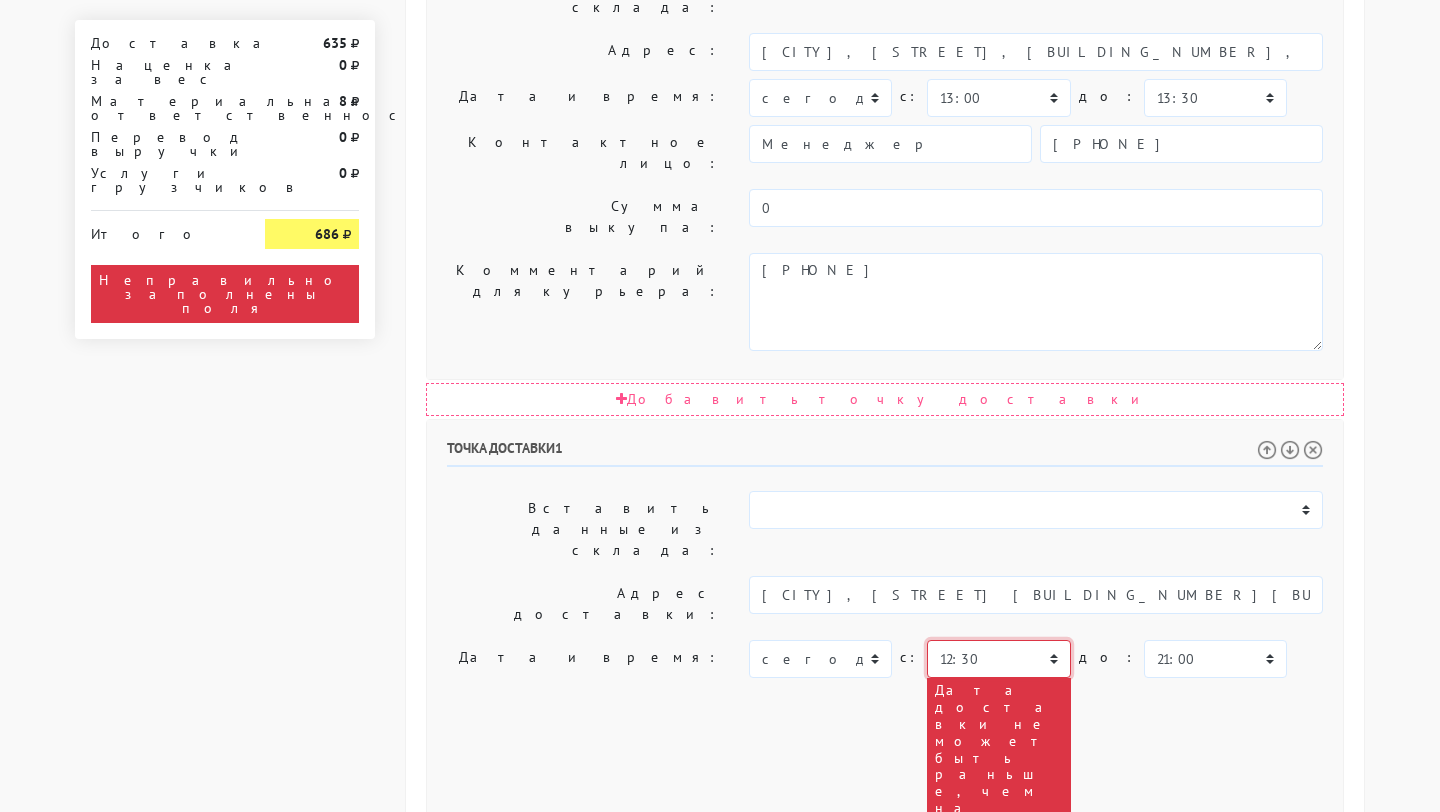 click on "00:00
00:30
01:00
01:30
02:00
02:30
03:00
03:30 04:00 04:30 05:00 05:30 06:00 06:30 07:00 07:30 08:00 08:30 09:00" at bounding box center [998, 659] 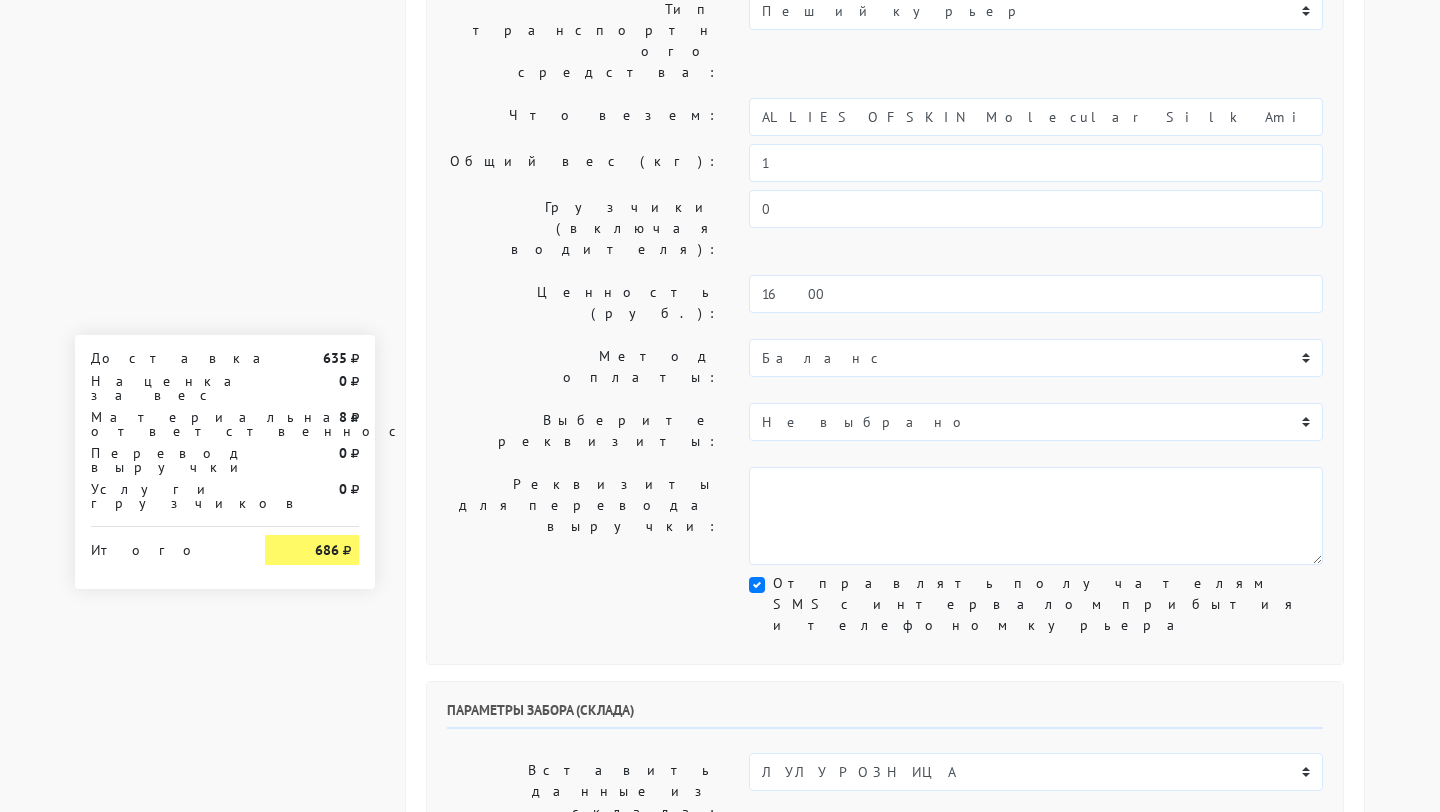 scroll, scrollTop: 0, scrollLeft: 0, axis: both 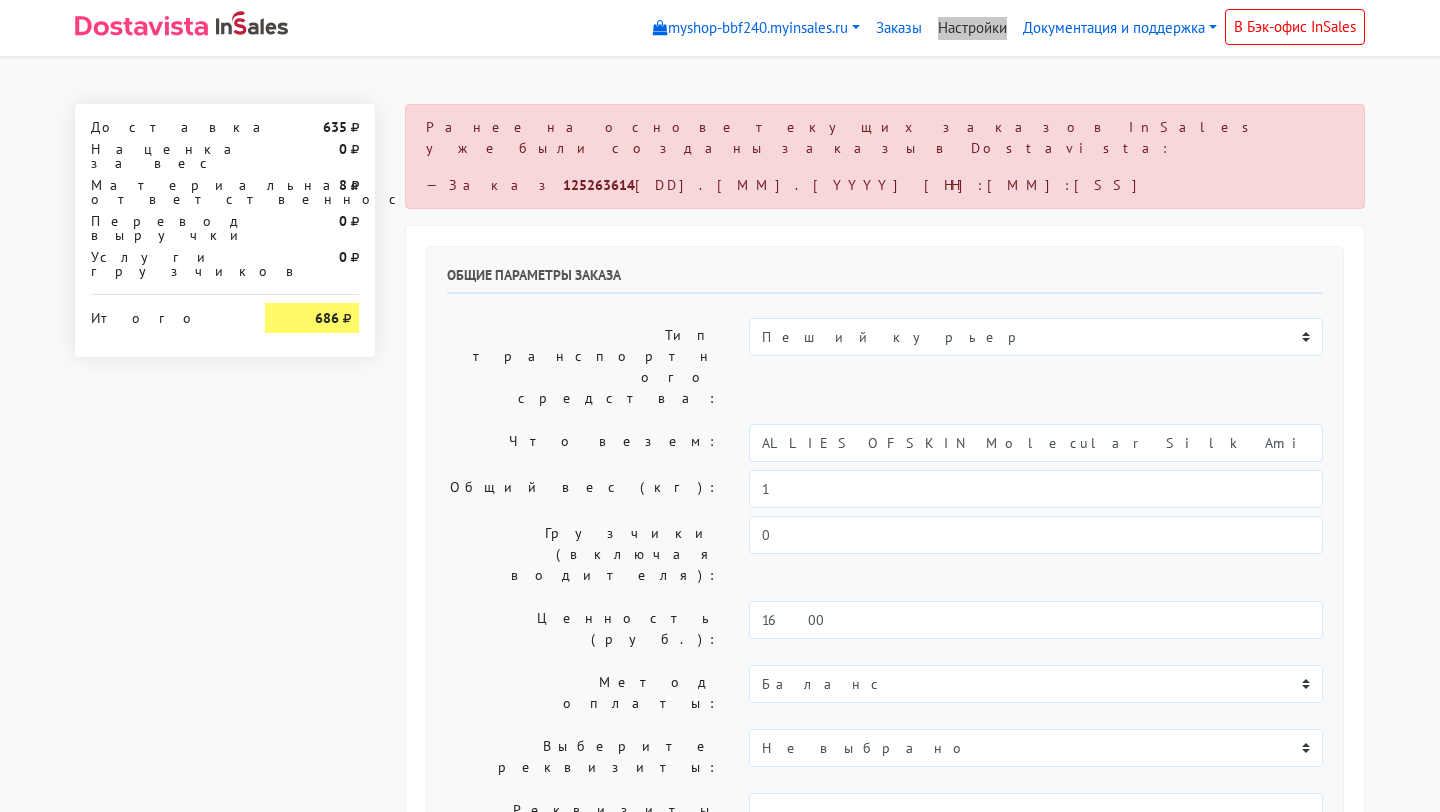 drag, startPoint x: 977, startPoint y: 29, endPoint x: 963, endPoint y: 16, distance: 19.104973 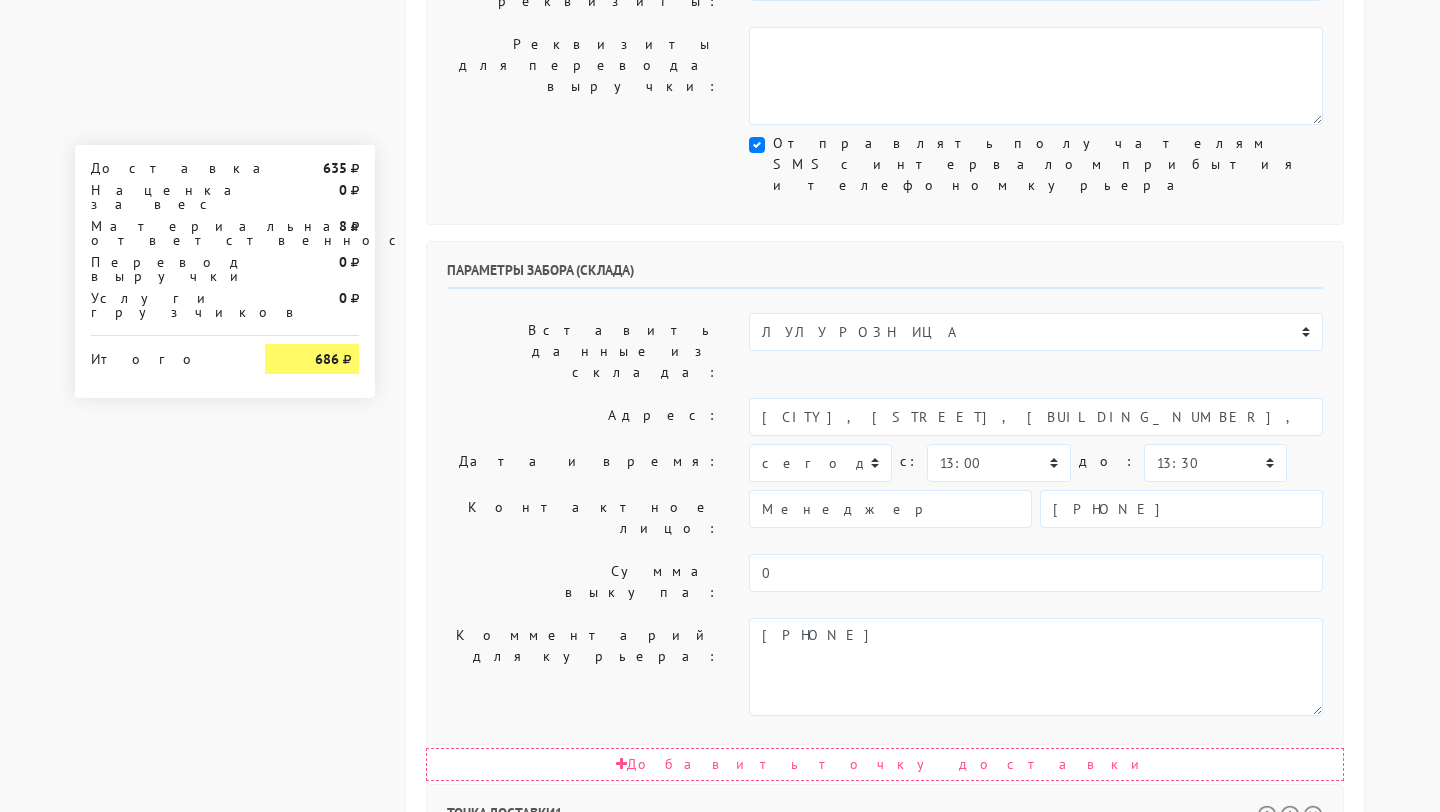 scroll, scrollTop: 632, scrollLeft: 0, axis: vertical 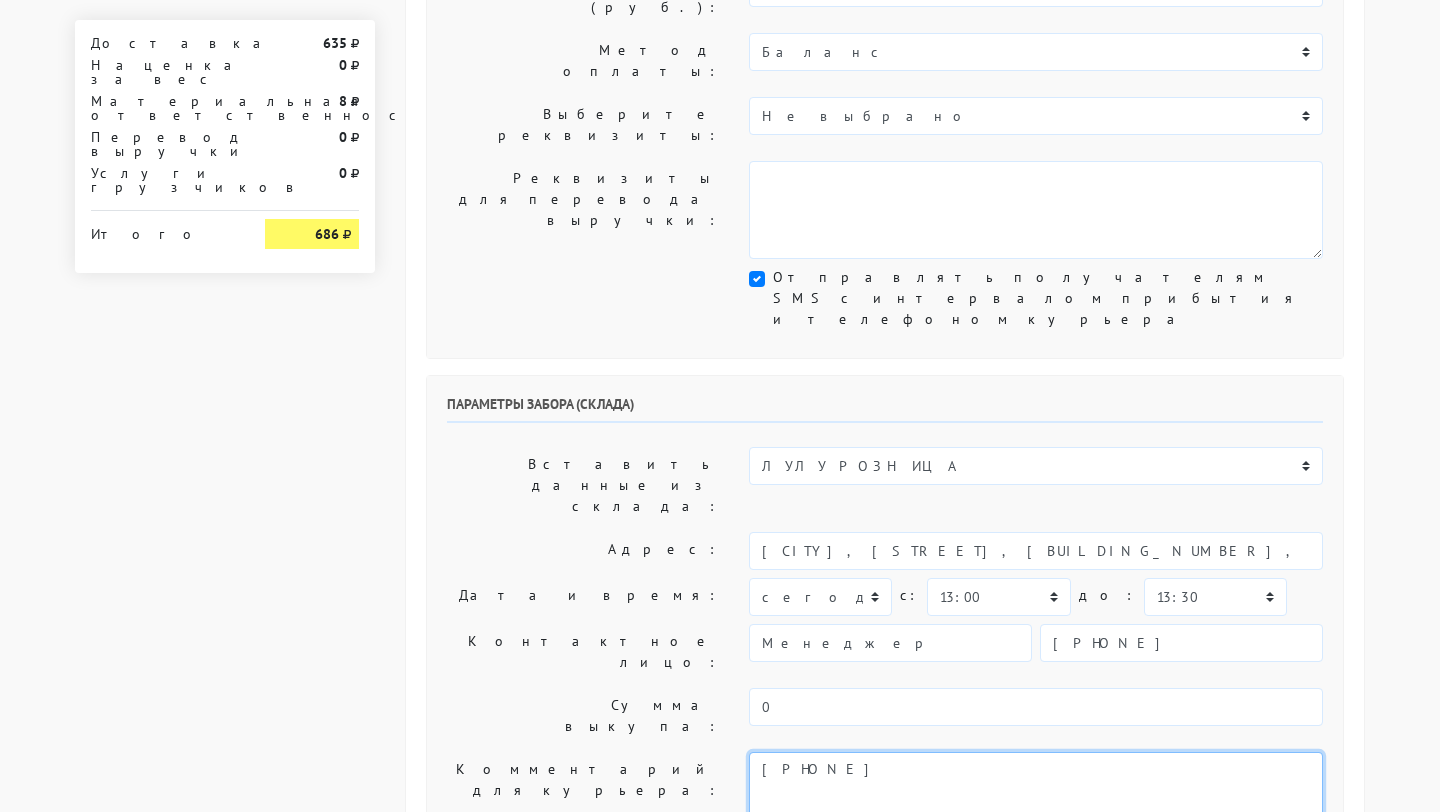 click on "[PHONE]" at bounding box center [1036, 801] 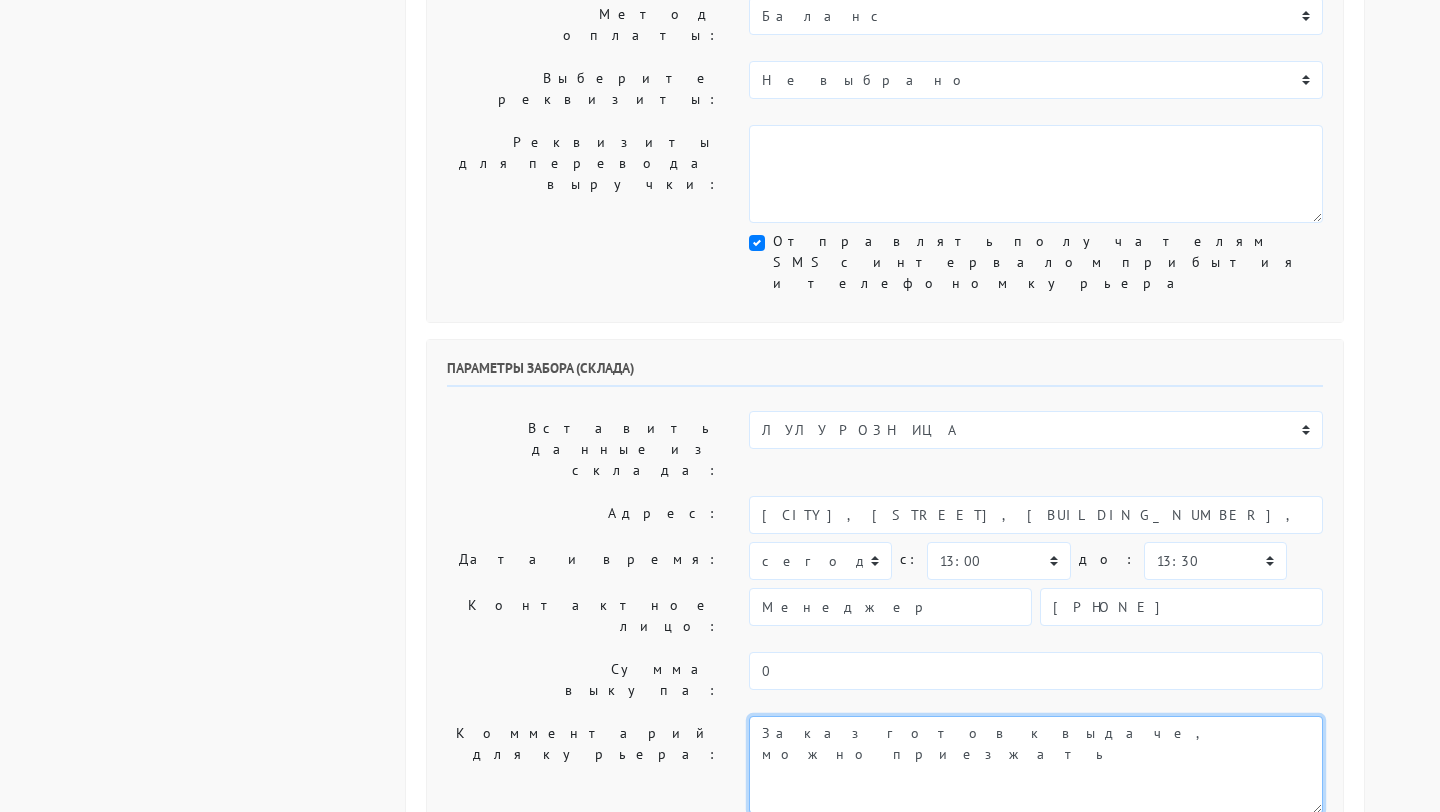 scroll, scrollTop: 745, scrollLeft: 0, axis: vertical 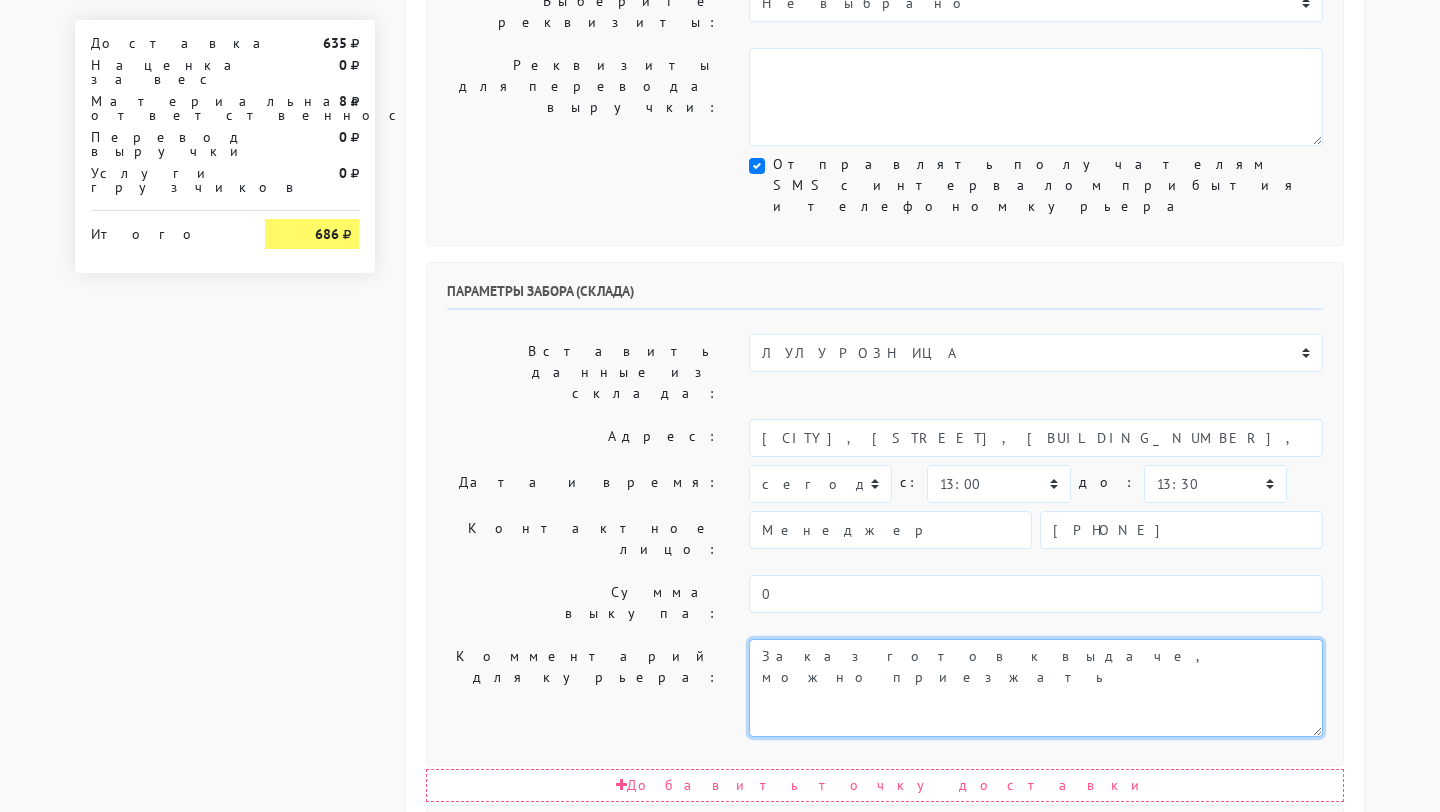 type on "Заказ готов к выдаче, можно приезжать" 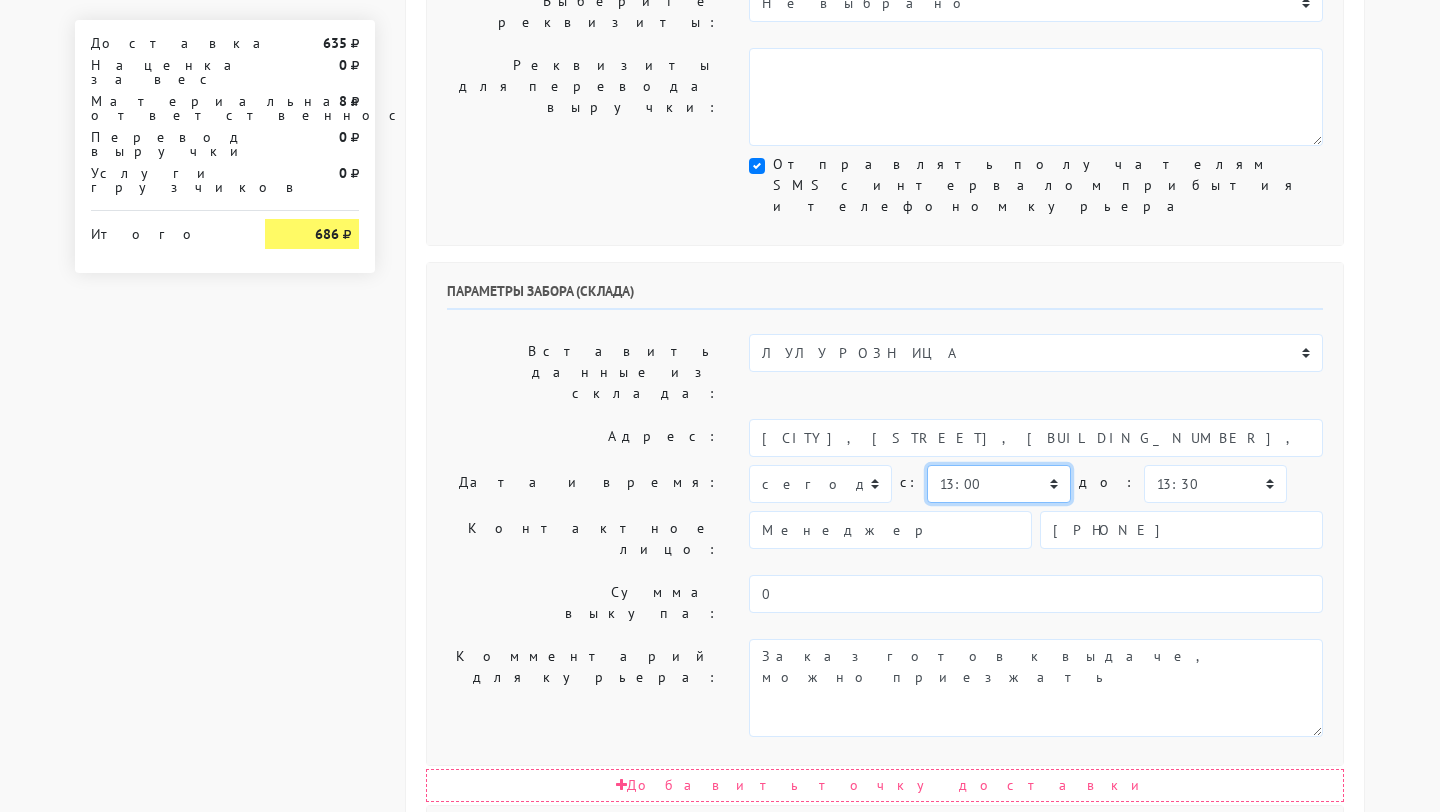 click on "00:00
00:30
01:00
01:30
02:00
02:30
03:00
03:30
04:00 04:30 05:00 05:30 06:00 06:30 07:00 07:30 08:00" at bounding box center [998, 484] 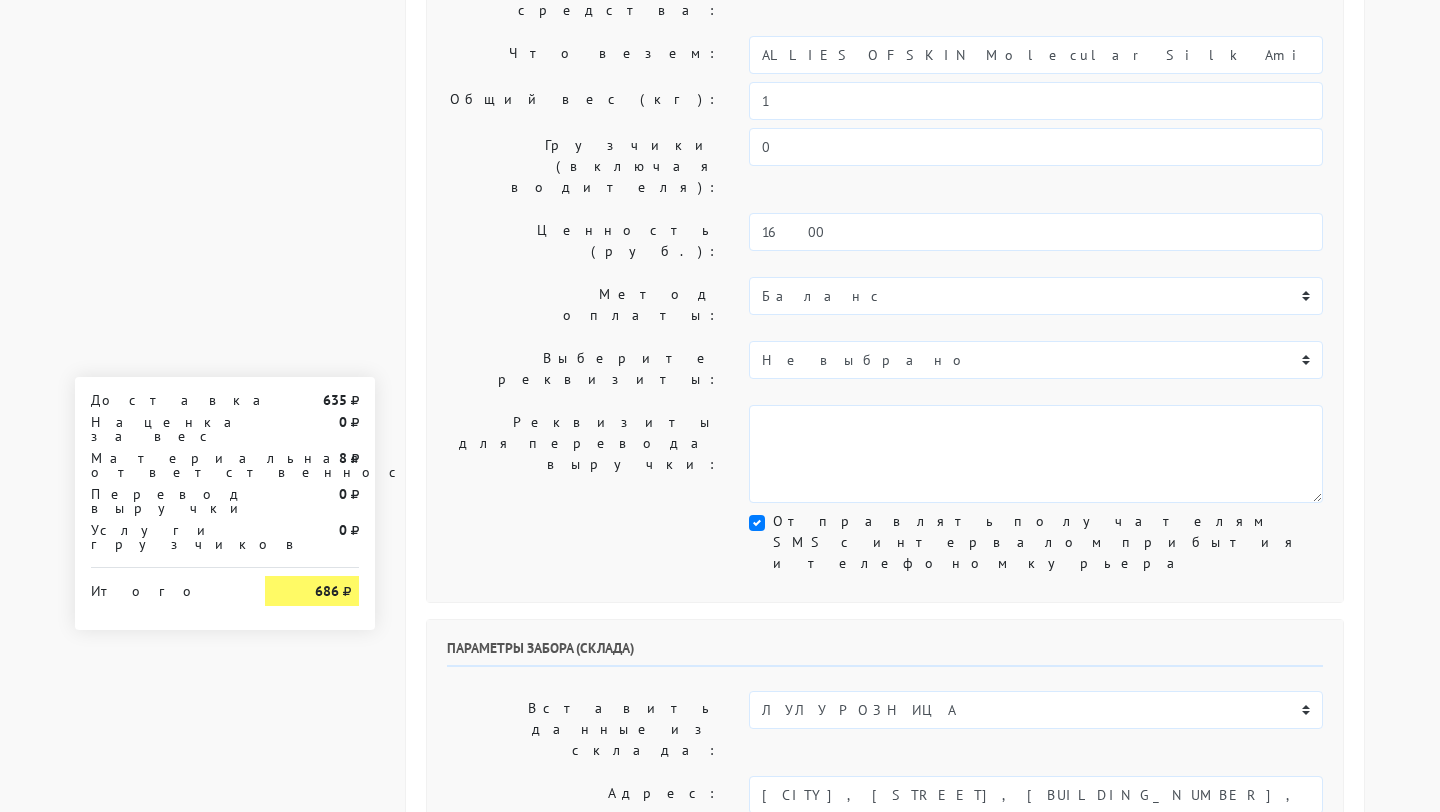 scroll, scrollTop: 114, scrollLeft: 0, axis: vertical 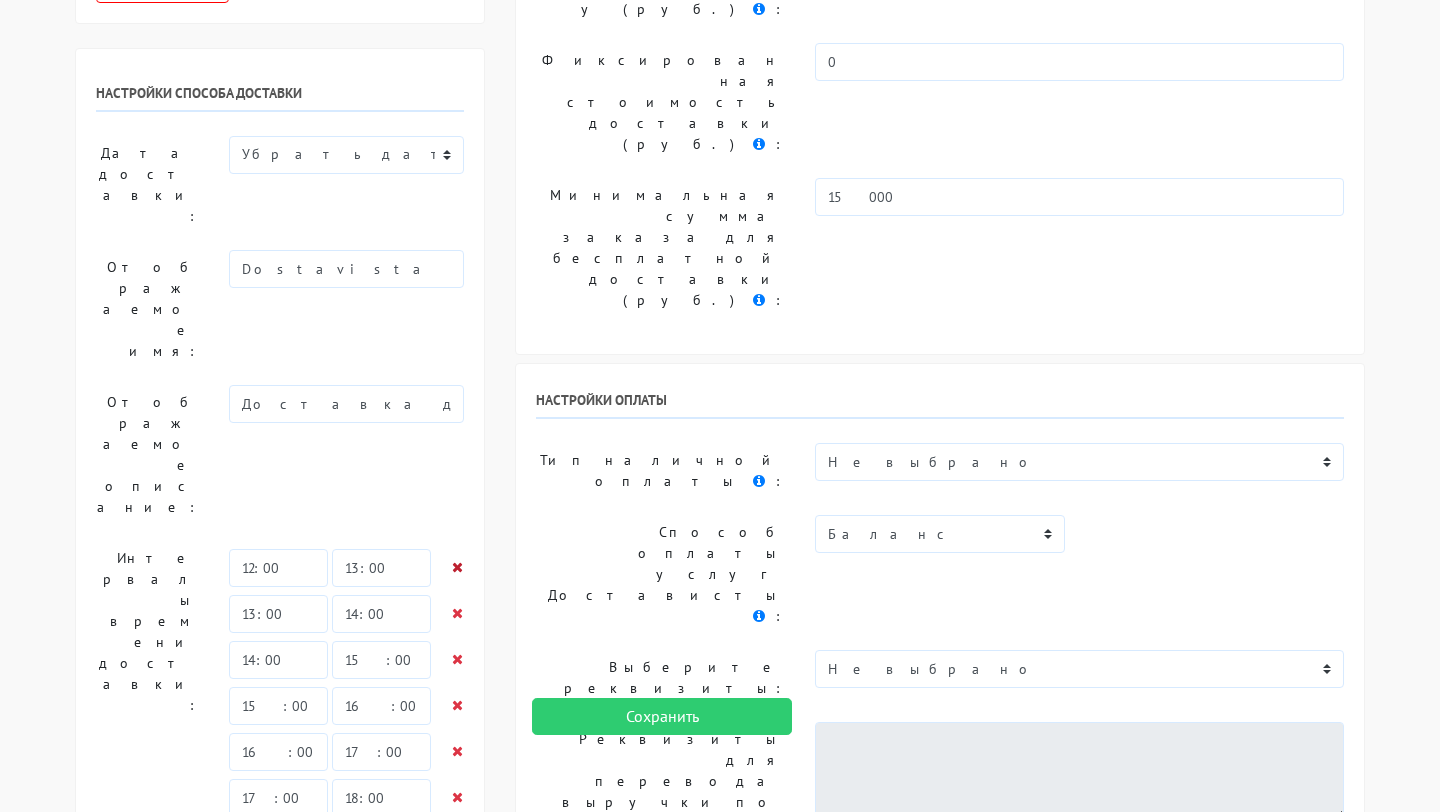click at bounding box center (457, 567) 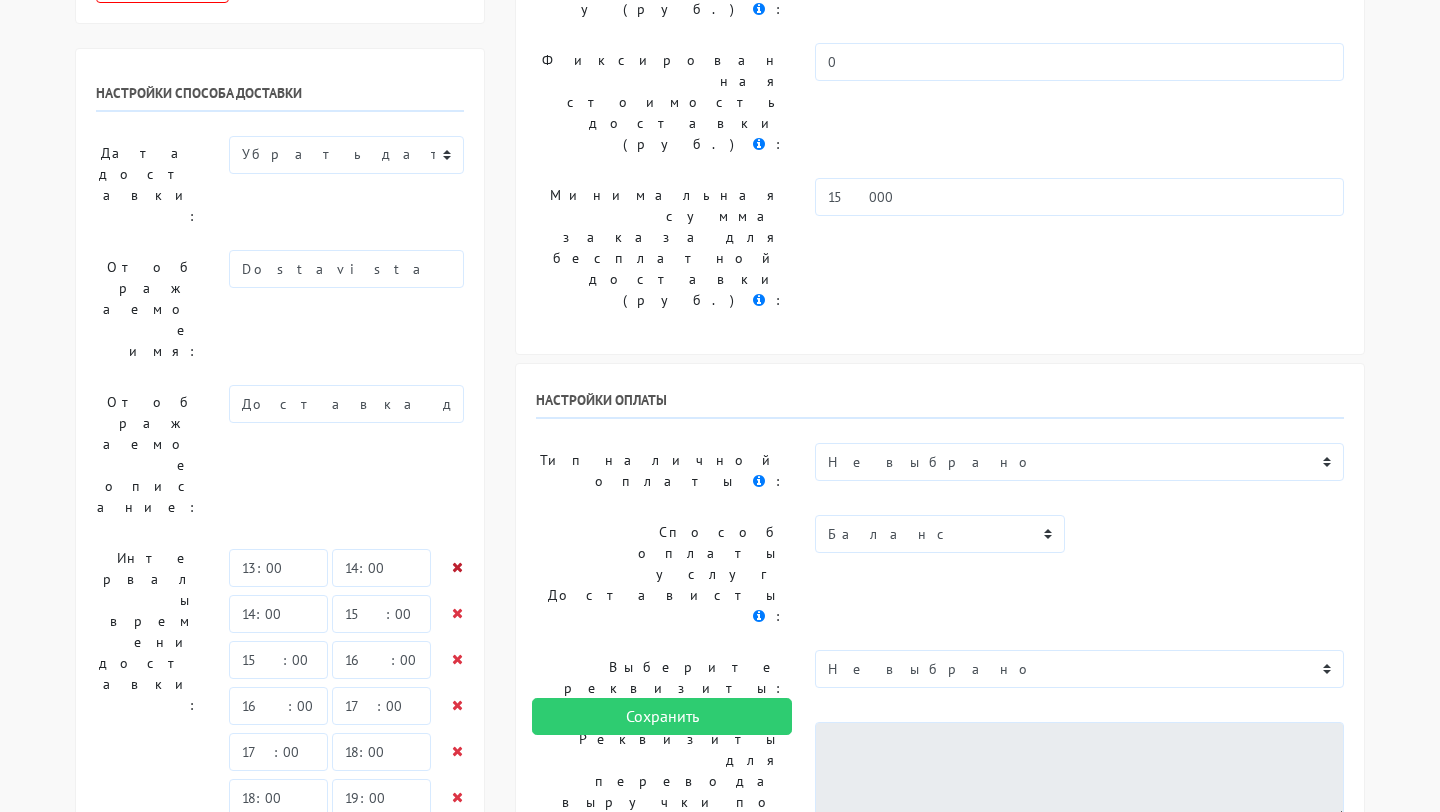click at bounding box center (457, 567) 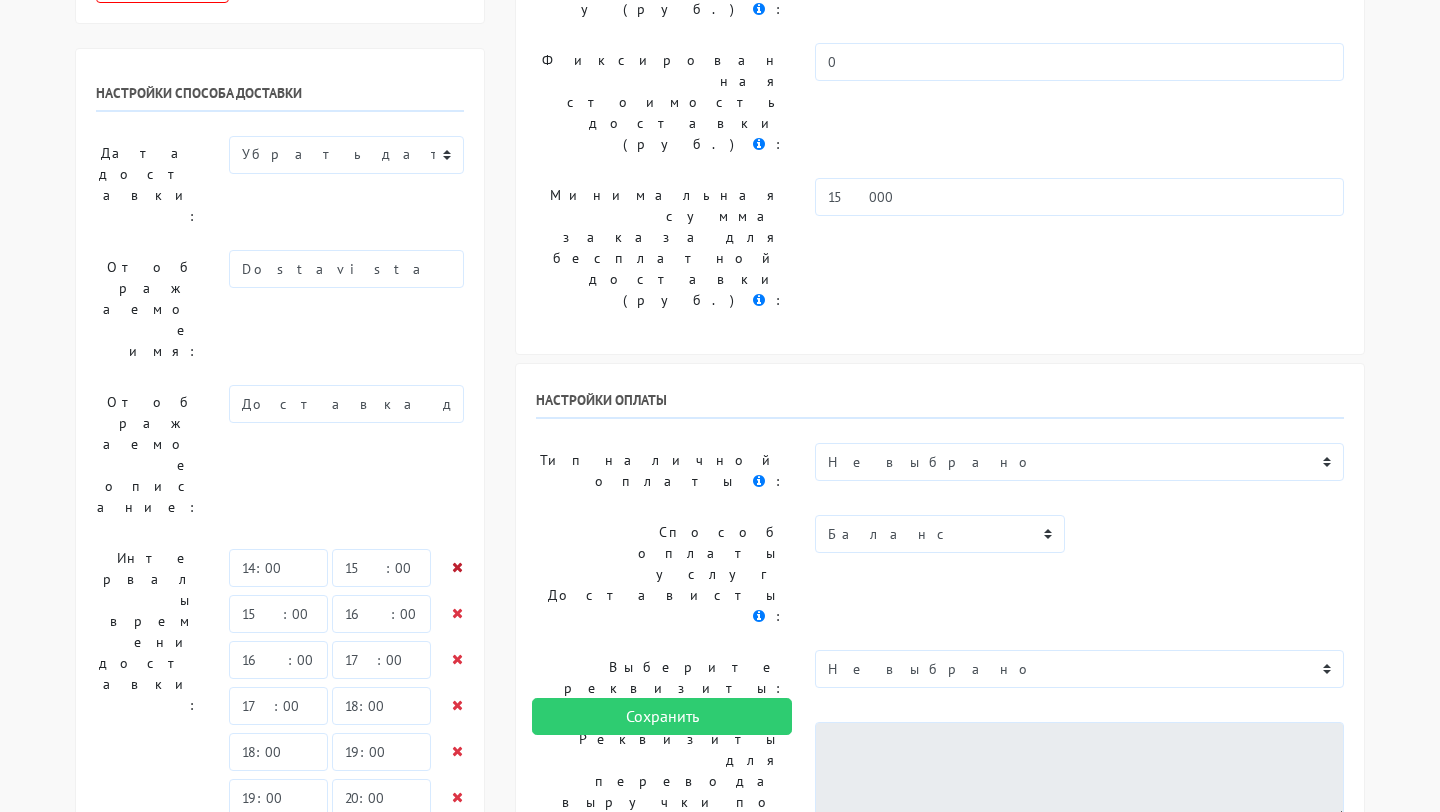 click at bounding box center [457, 567] 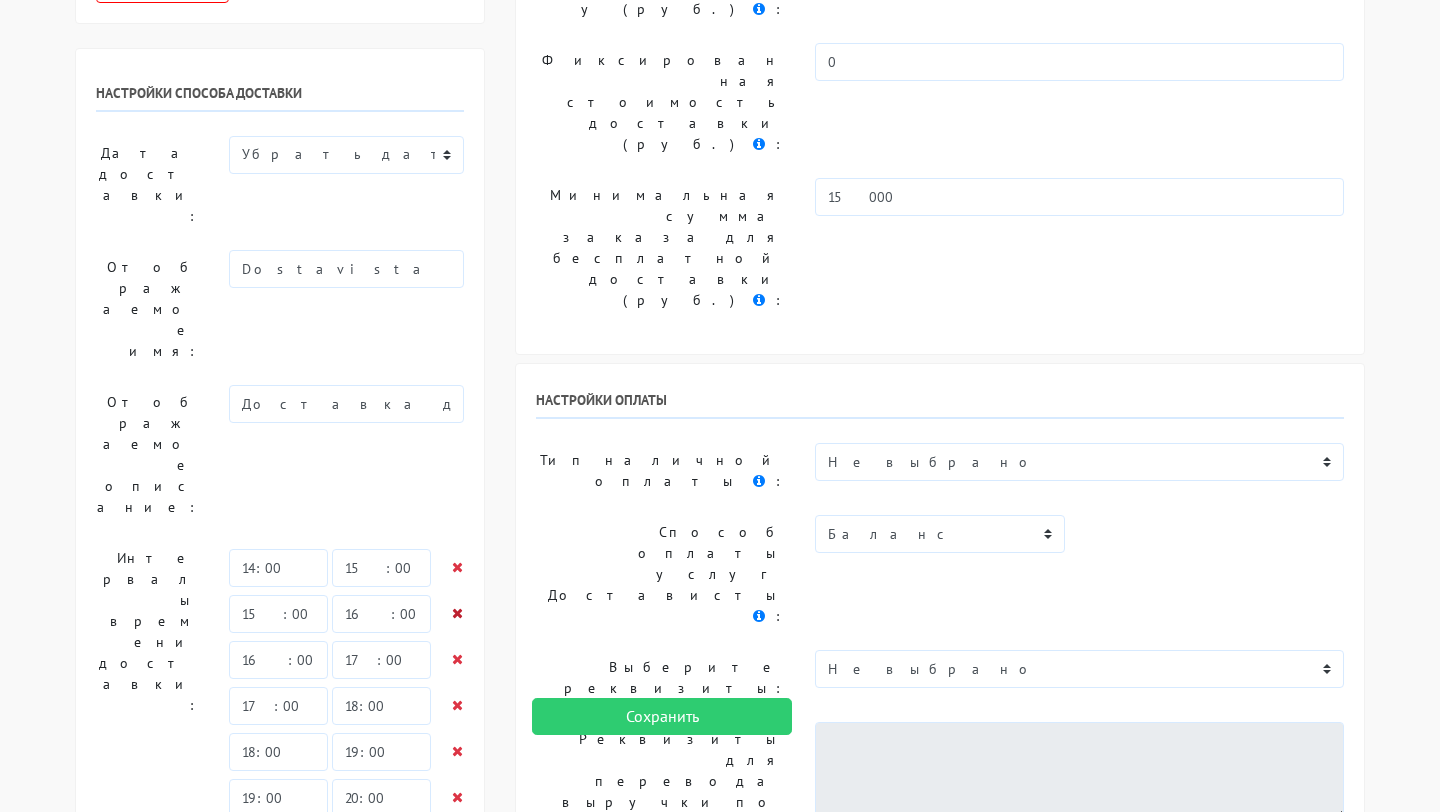 click at bounding box center [457, 567] 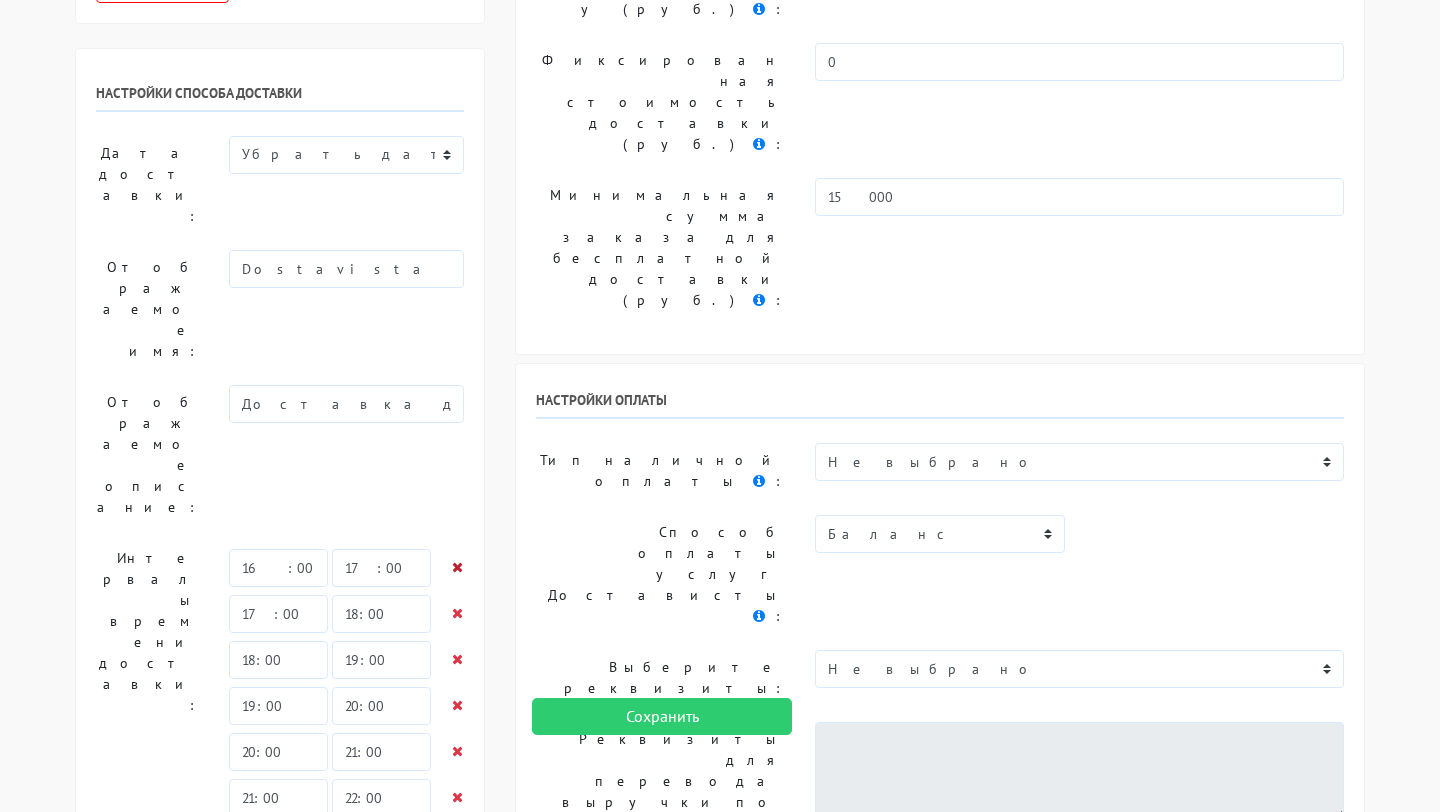 click at bounding box center [457, 567] 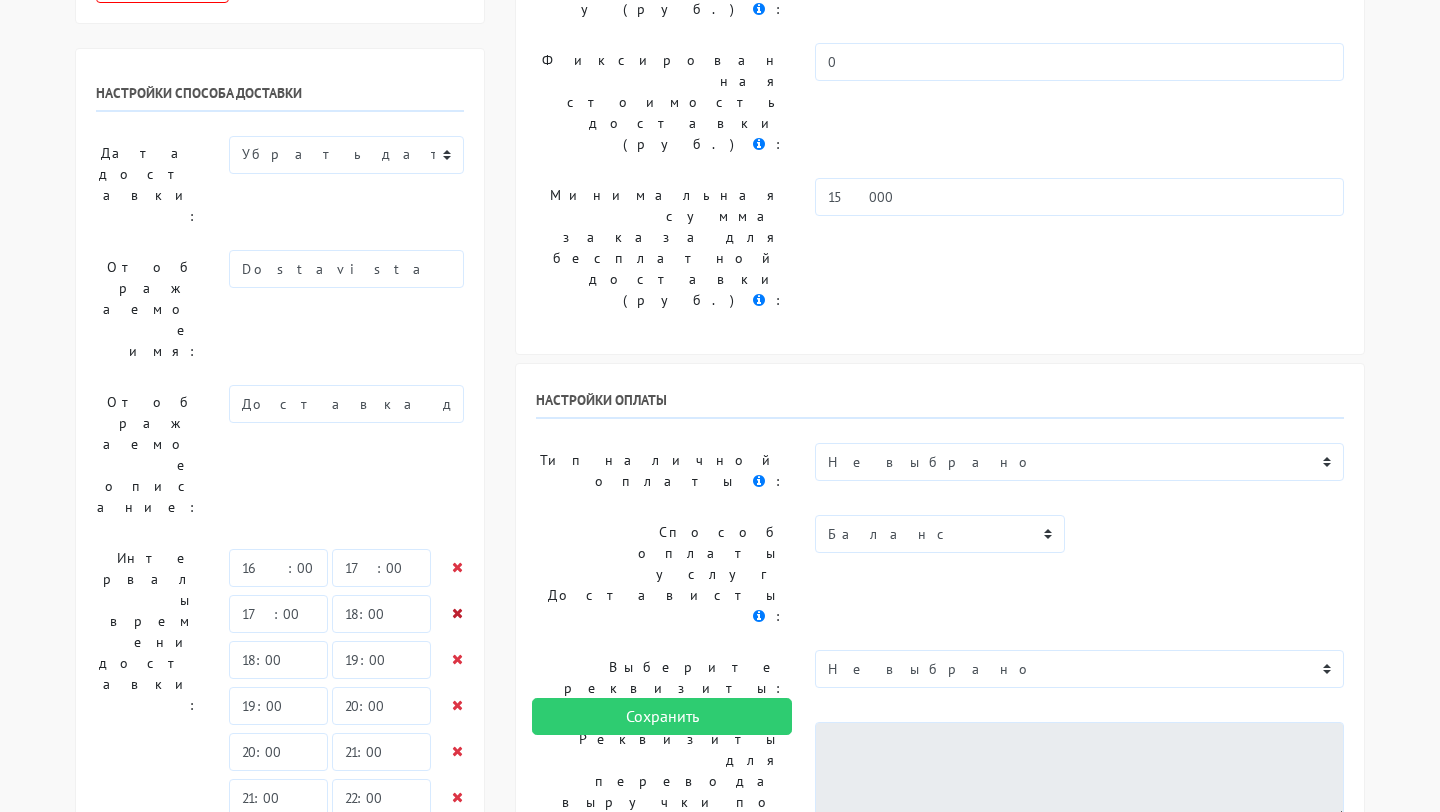 click at bounding box center (457, 567) 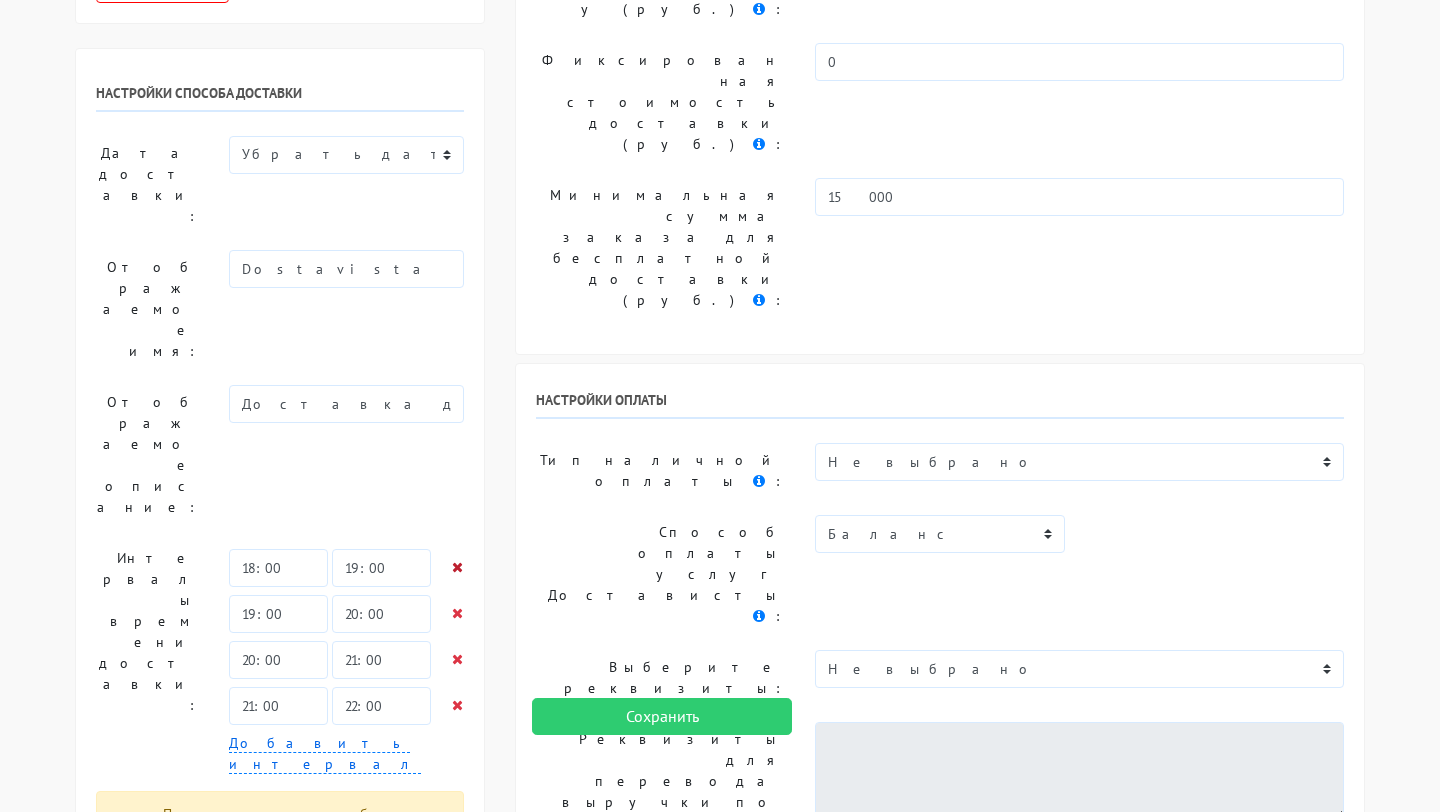 click at bounding box center [457, 567] 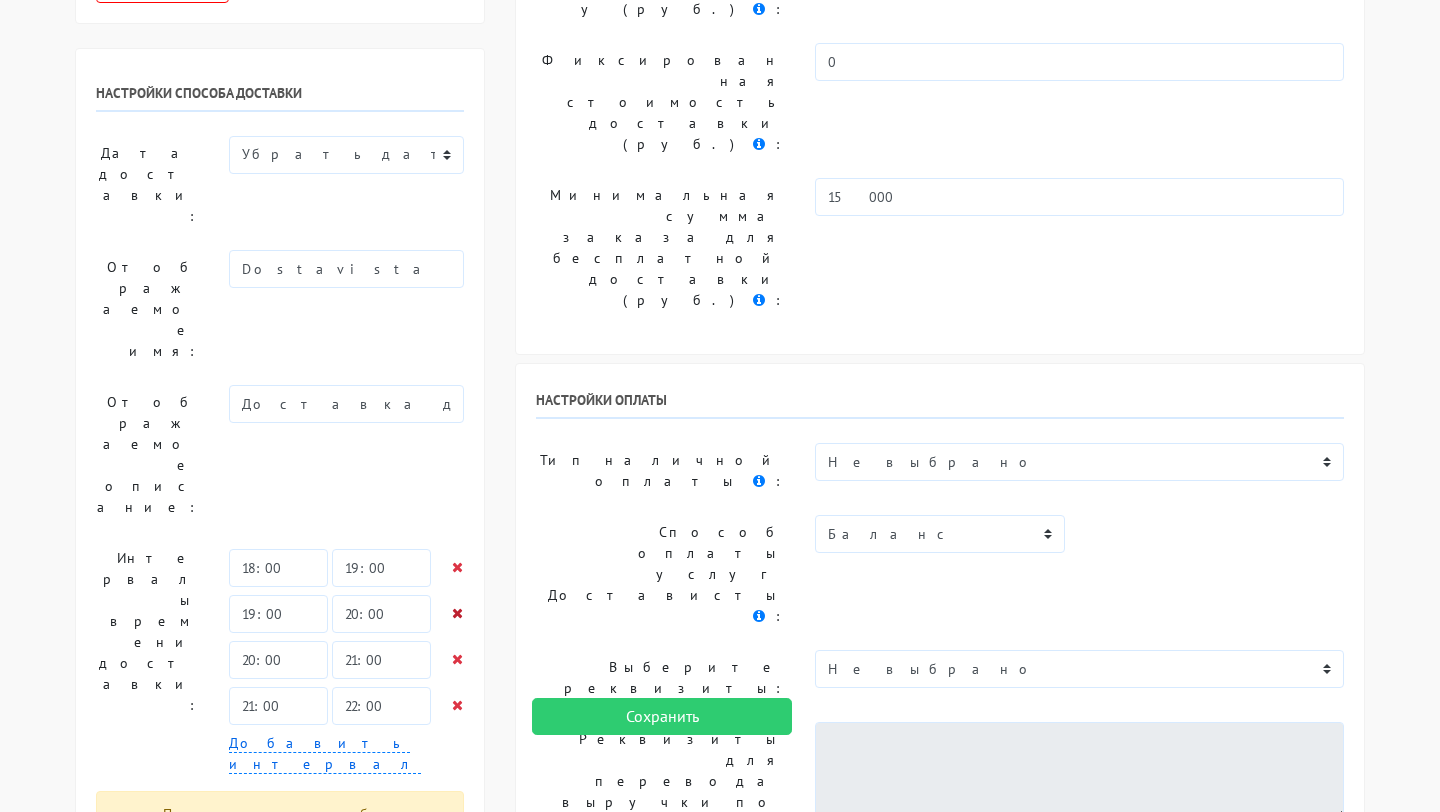 click at bounding box center (457, 567) 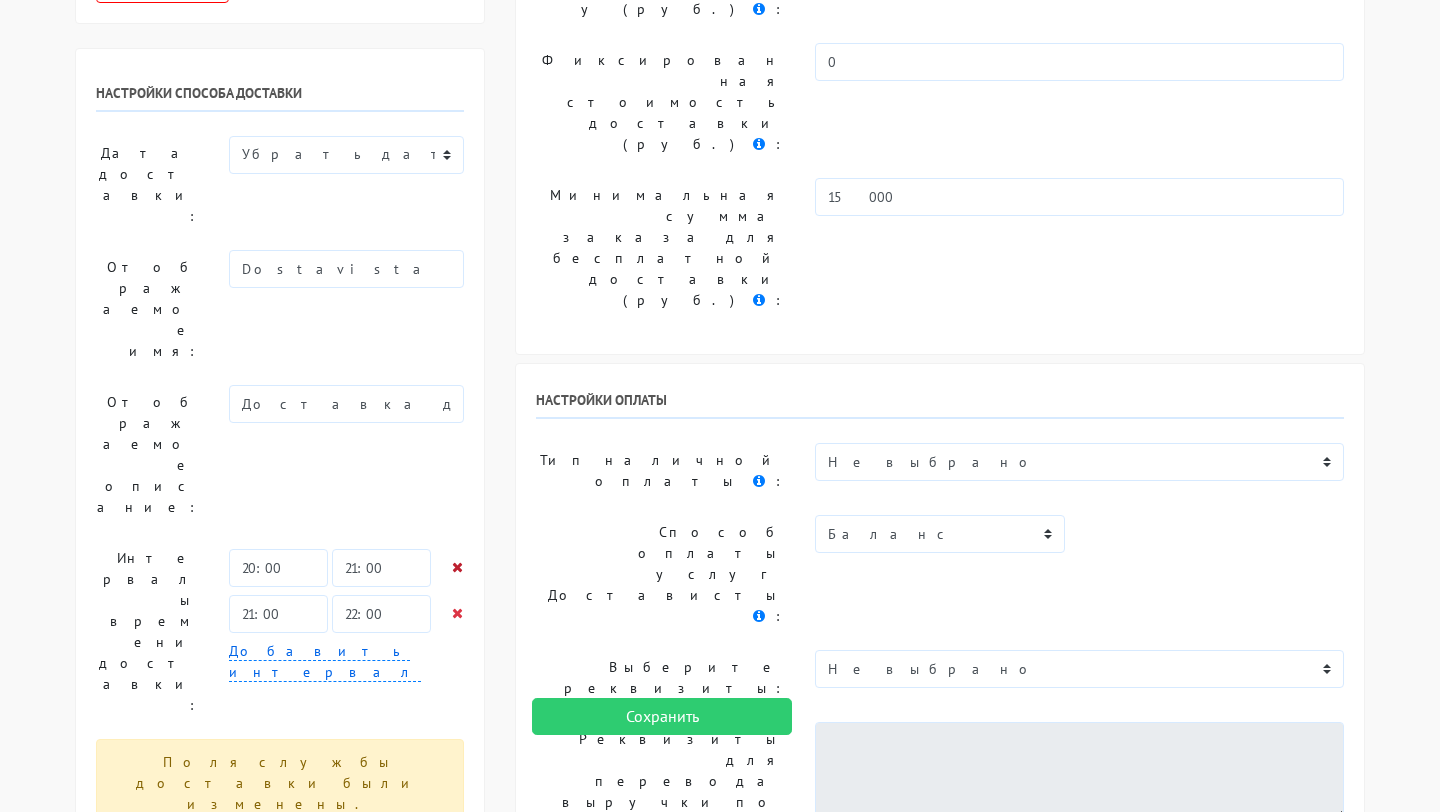 click at bounding box center (457, 567) 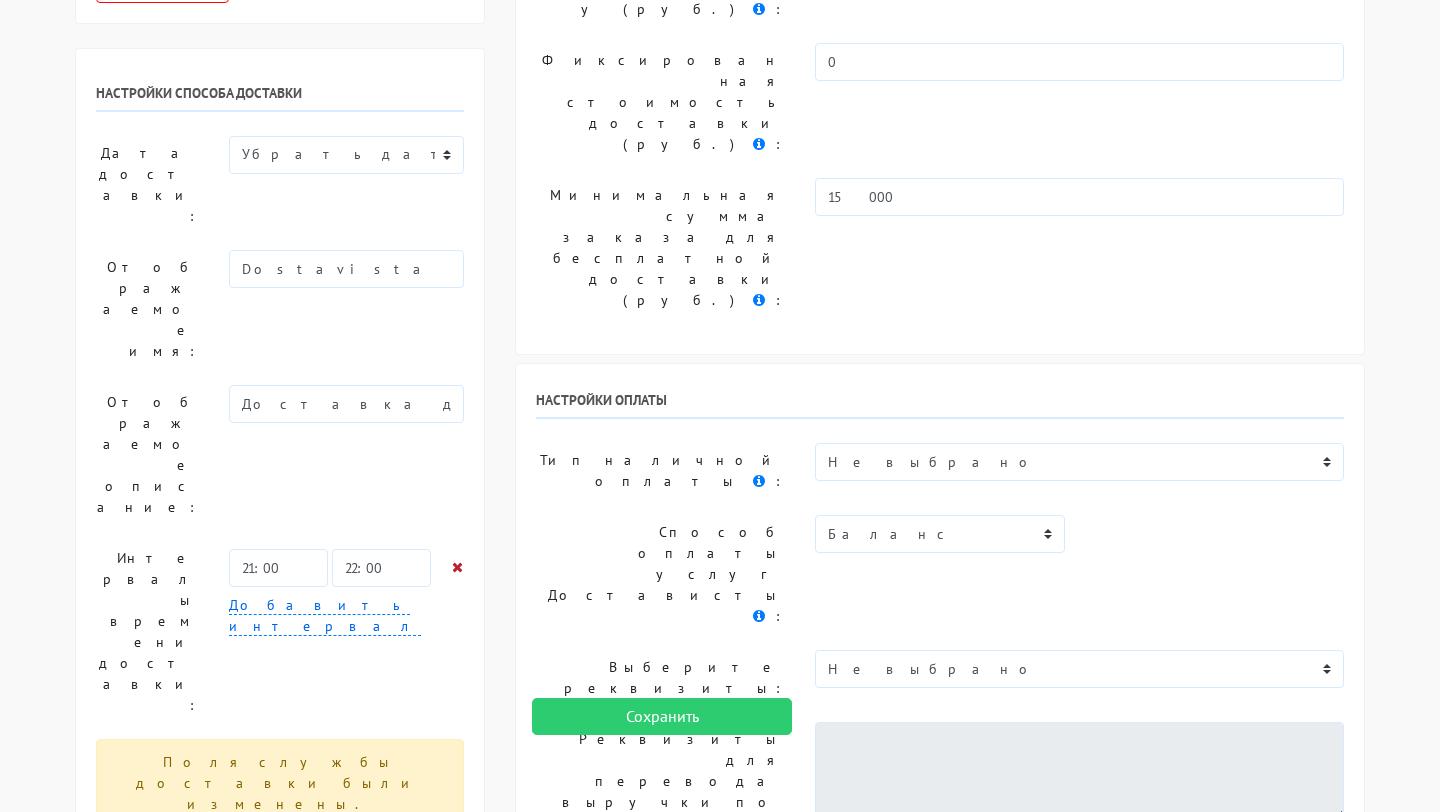 click at bounding box center (457, 567) 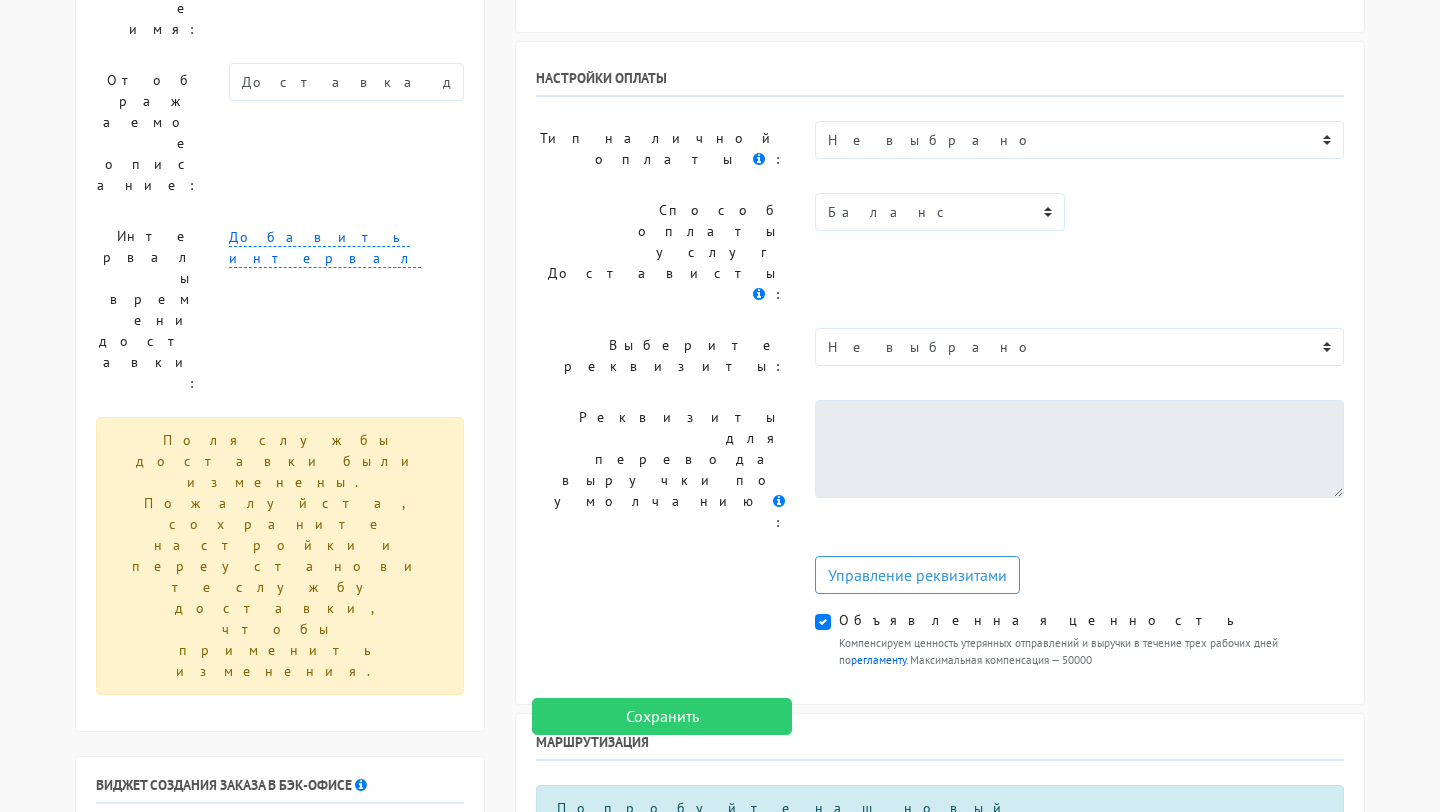 scroll, scrollTop: 1224, scrollLeft: 0, axis: vertical 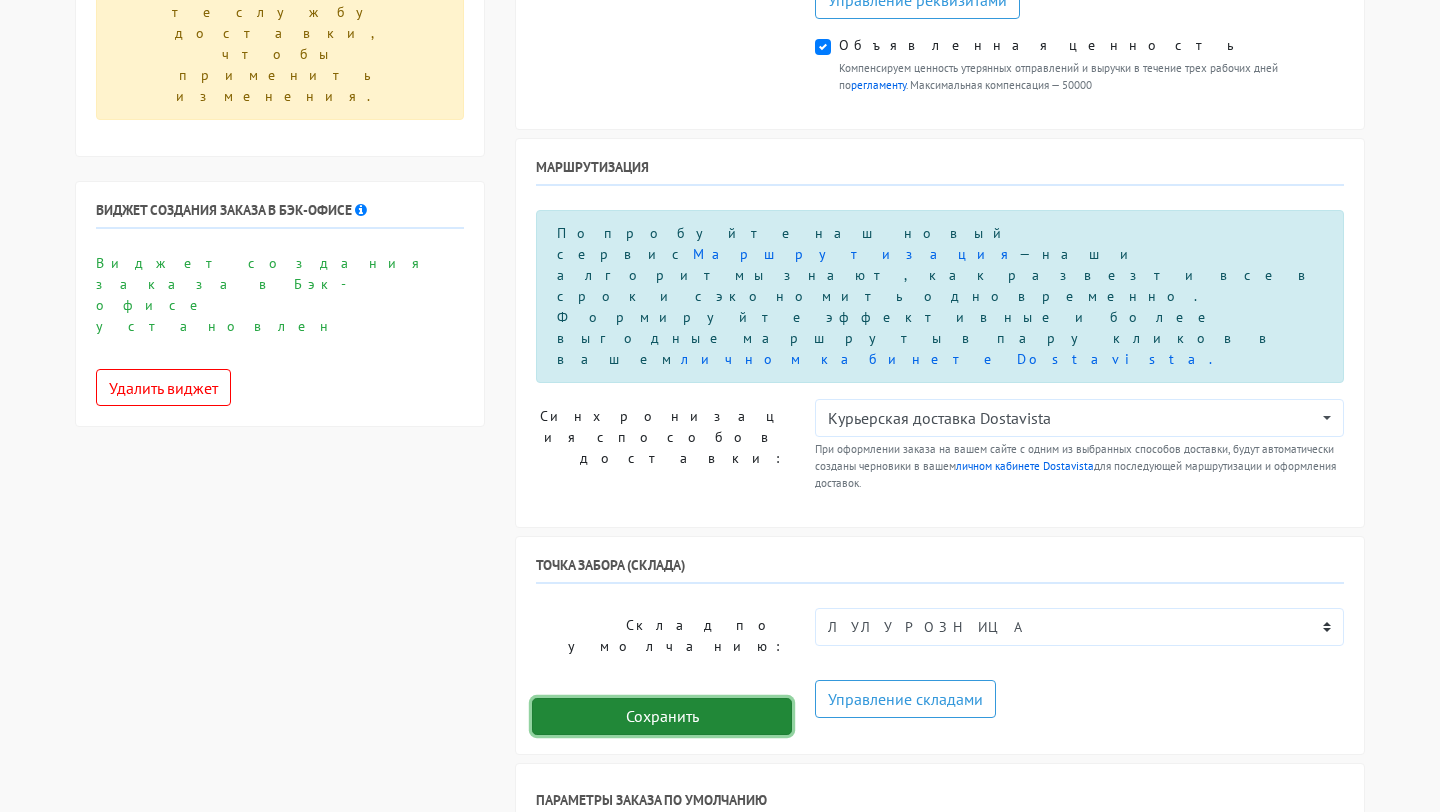 click on "Сохранить" at bounding box center (662, 717) 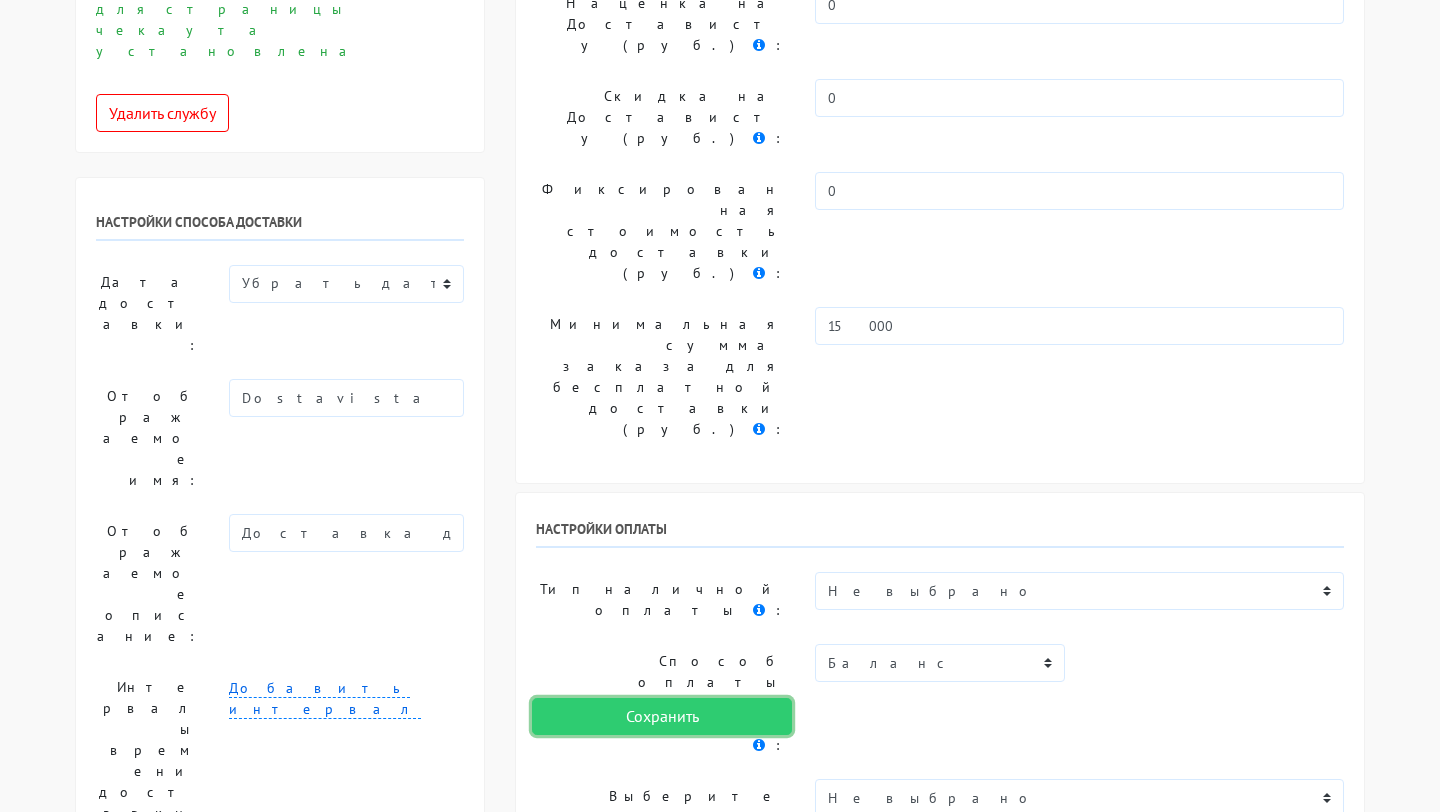 scroll, scrollTop: 218, scrollLeft: 0, axis: vertical 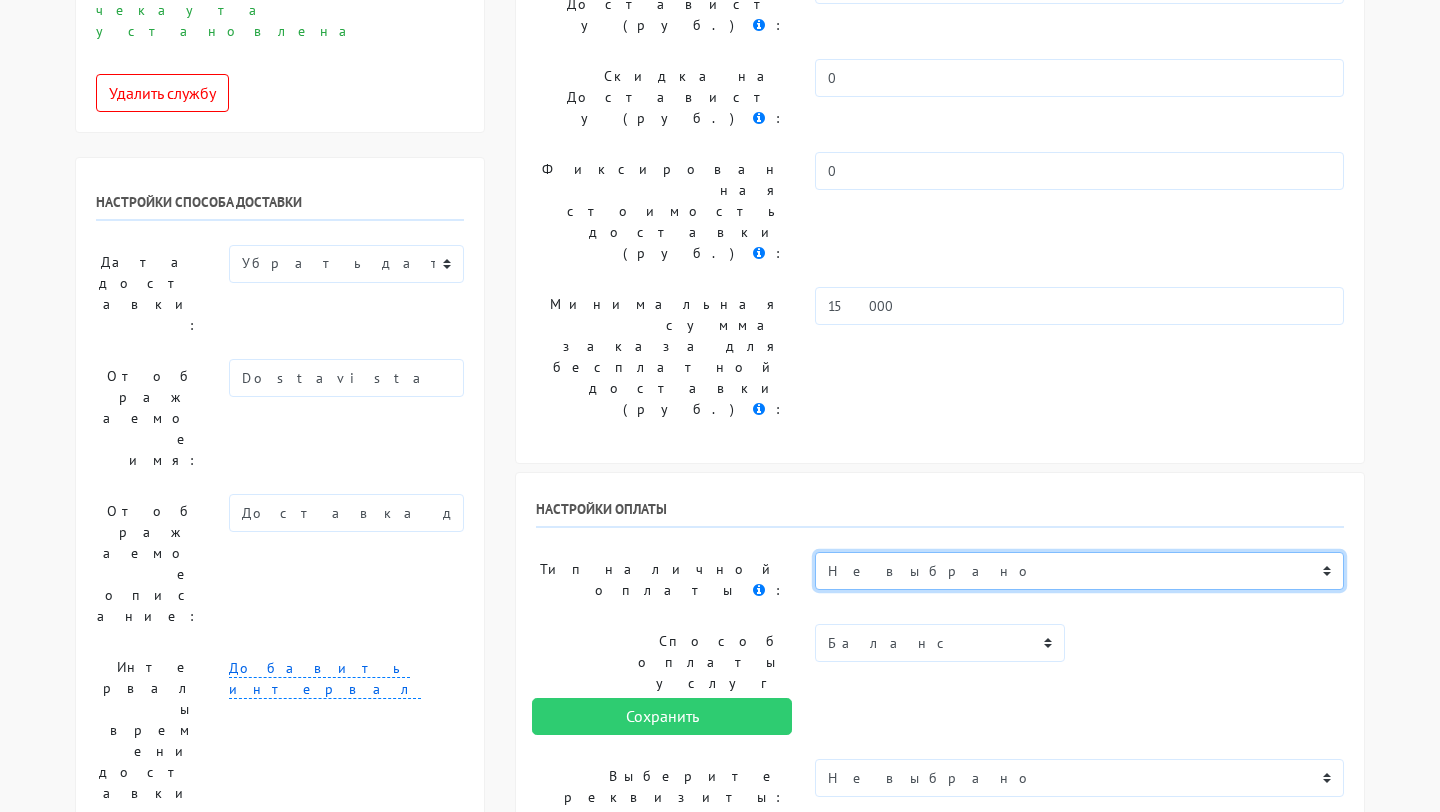 click on "Не выбрано
Банковской картой на сайте
При получении
Долями
Яндекс Пэй и Сплит
В рассрочку на 3 месяца
В рассрочку на 6 месяцев
Купить в кредит
Банковской картой при получении
Сбербанк
По QR-коду при получении
Оплата в точке самовывоза
Картой курьеруhttps://myshop-bbf240.myinsales.ru/admin2/payment_gateways
В рассрочку на 4 месяца" at bounding box center (1079, 571) 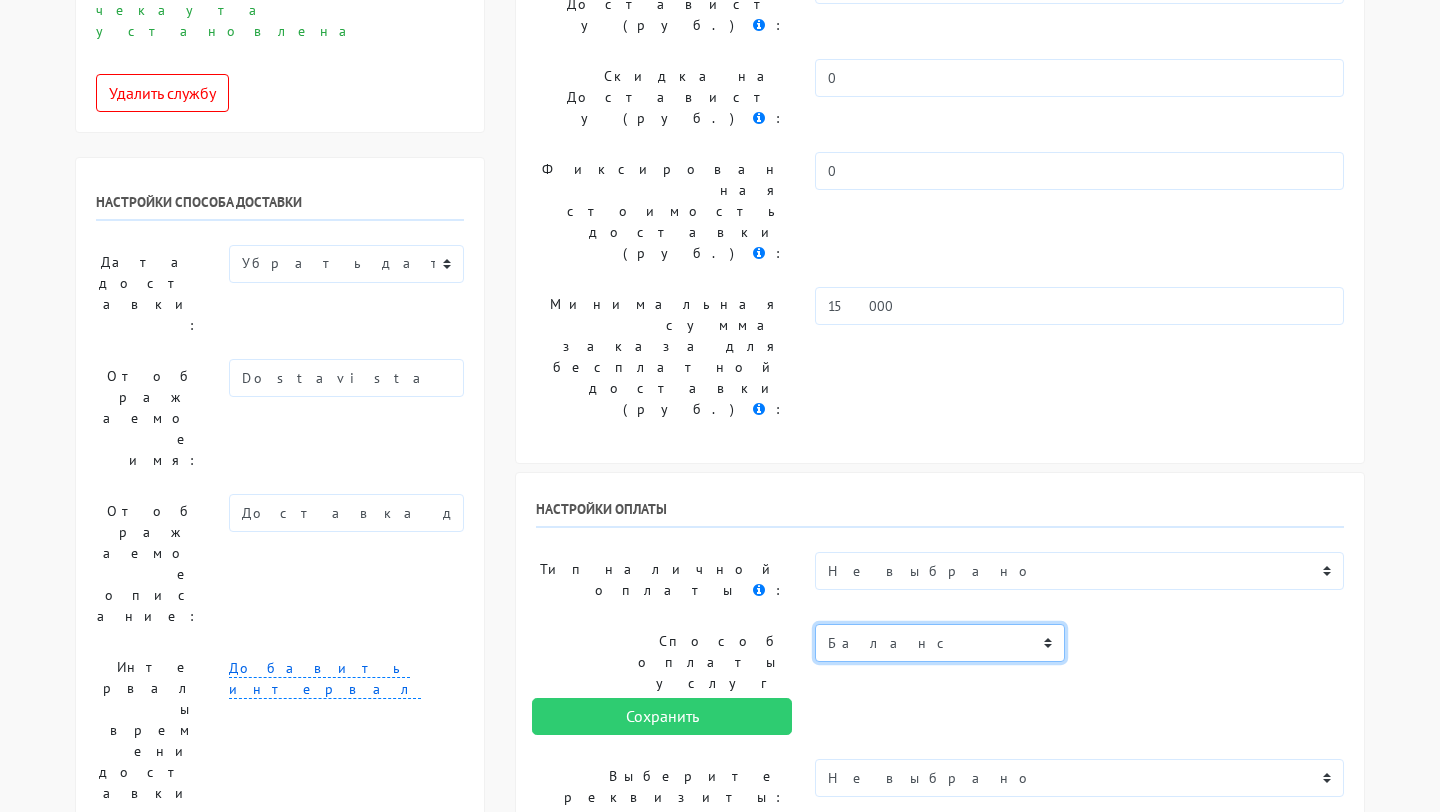 click on "Баланс" at bounding box center [939, 643] 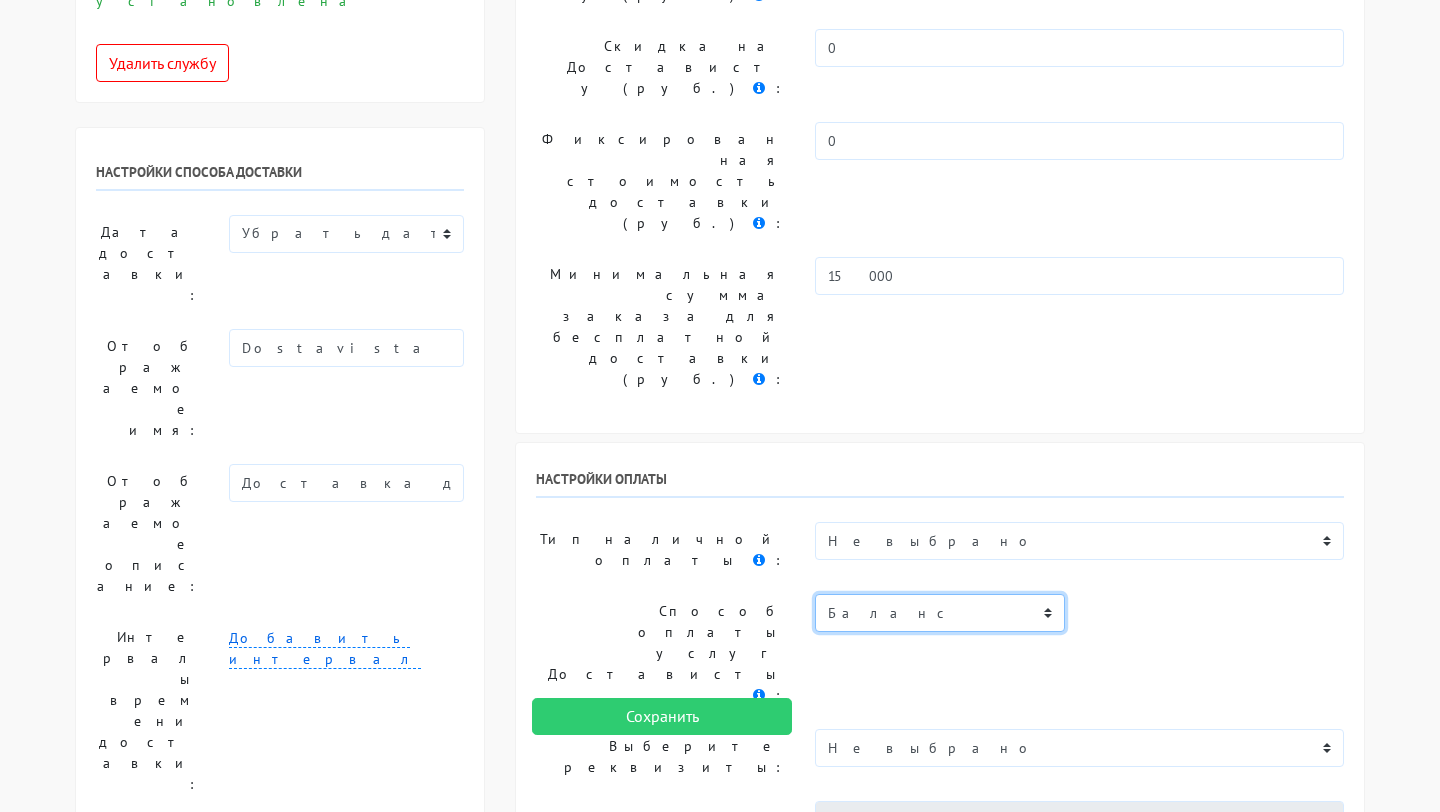 scroll, scrollTop: 251, scrollLeft: 0, axis: vertical 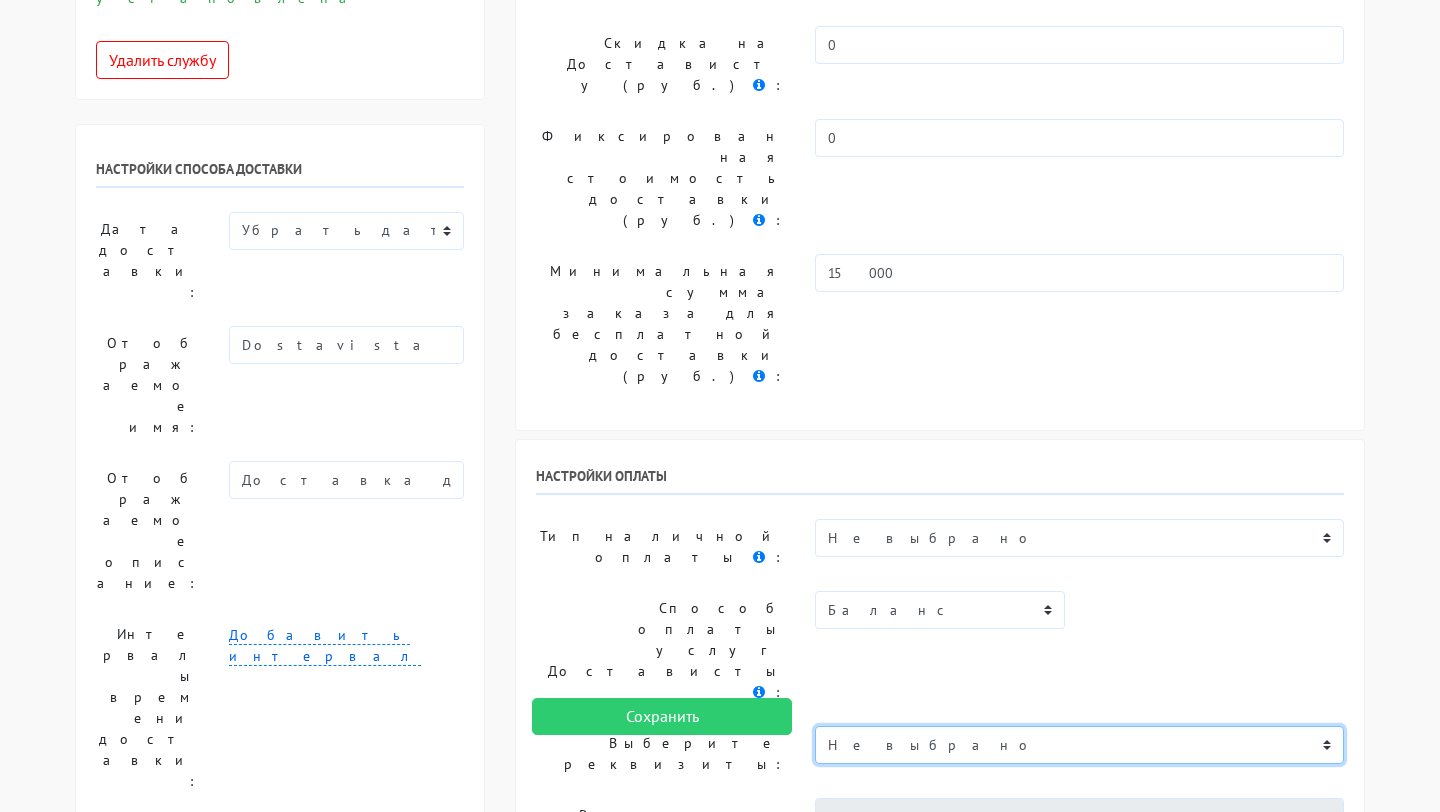 click on "Не выбрано" at bounding box center (1079, 745) 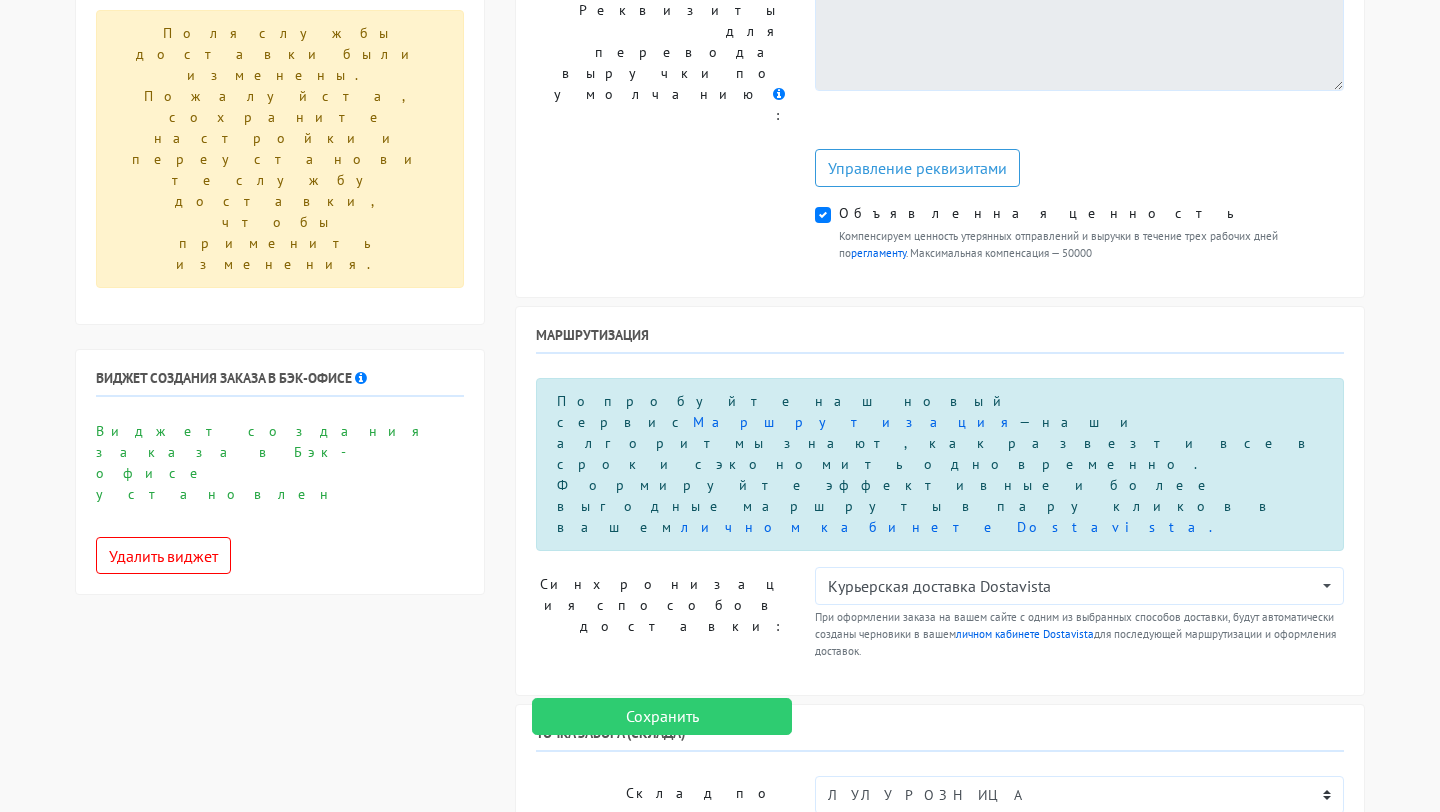scroll, scrollTop: 1261, scrollLeft: 0, axis: vertical 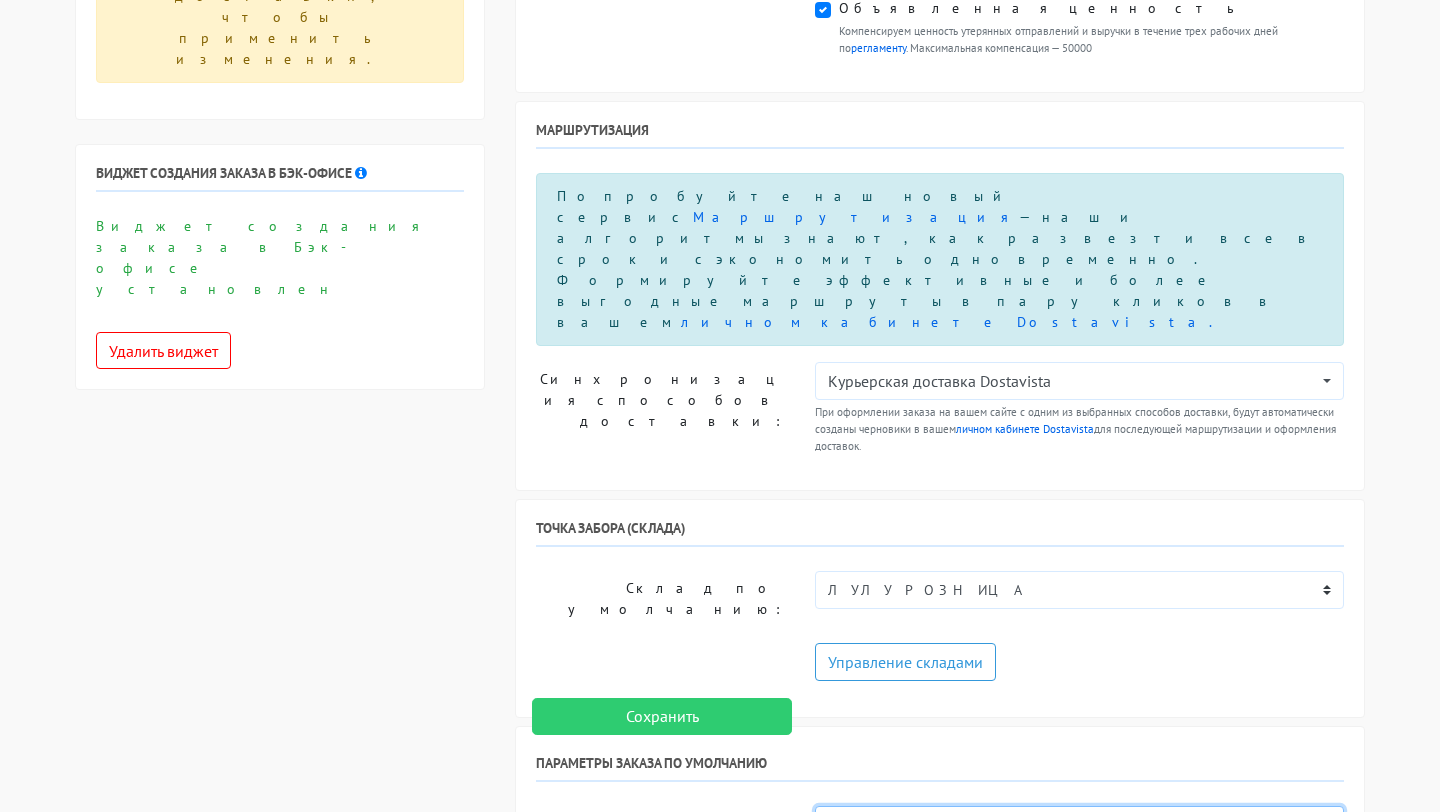 click on "Пеший курьер
Легковой автомобиль
Каблук (до 700 кг)
Микроавтобус / портер (до 1000 кг)
Газель (до 1500 кг)." at bounding box center [1079, 825] 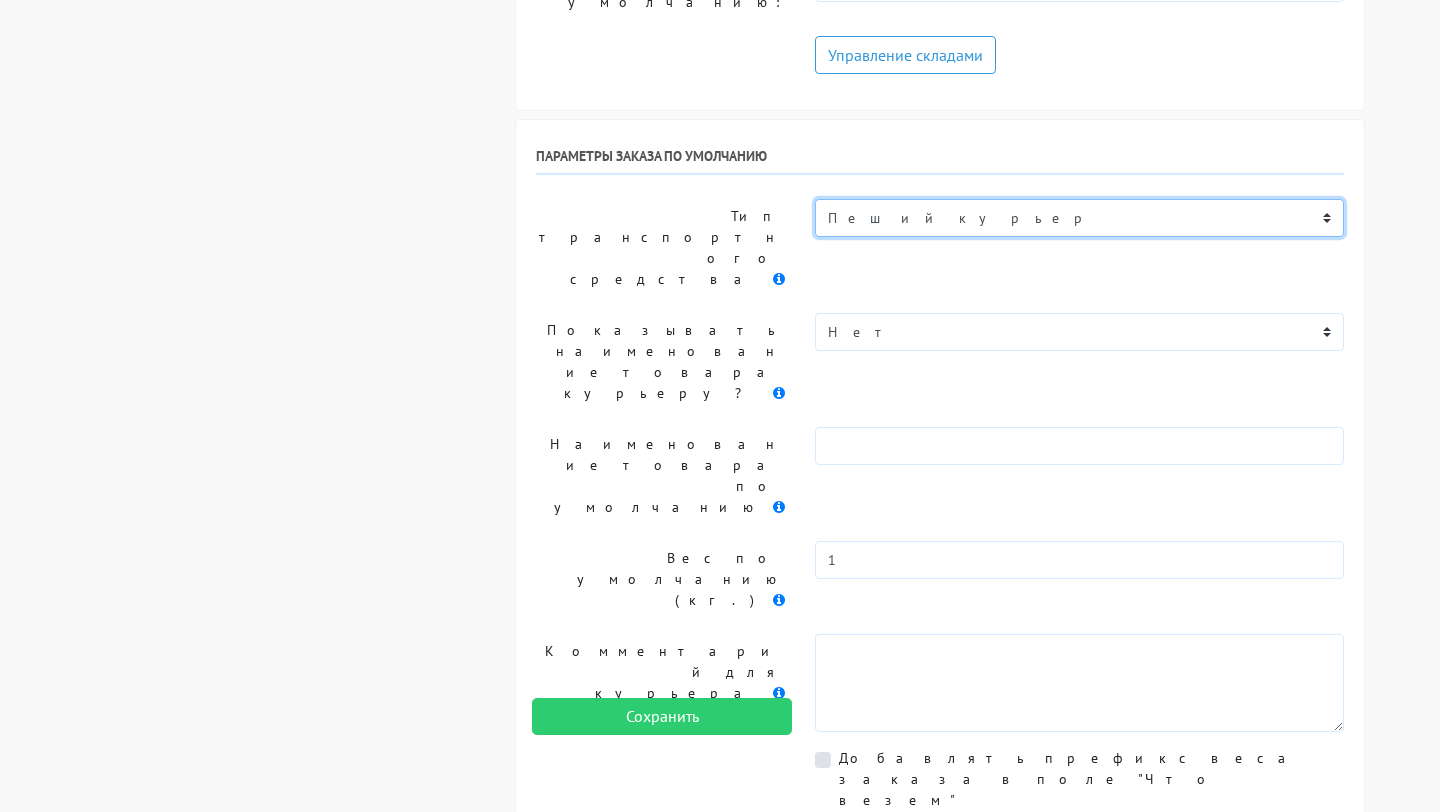 scroll, scrollTop: 2017, scrollLeft: 0, axis: vertical 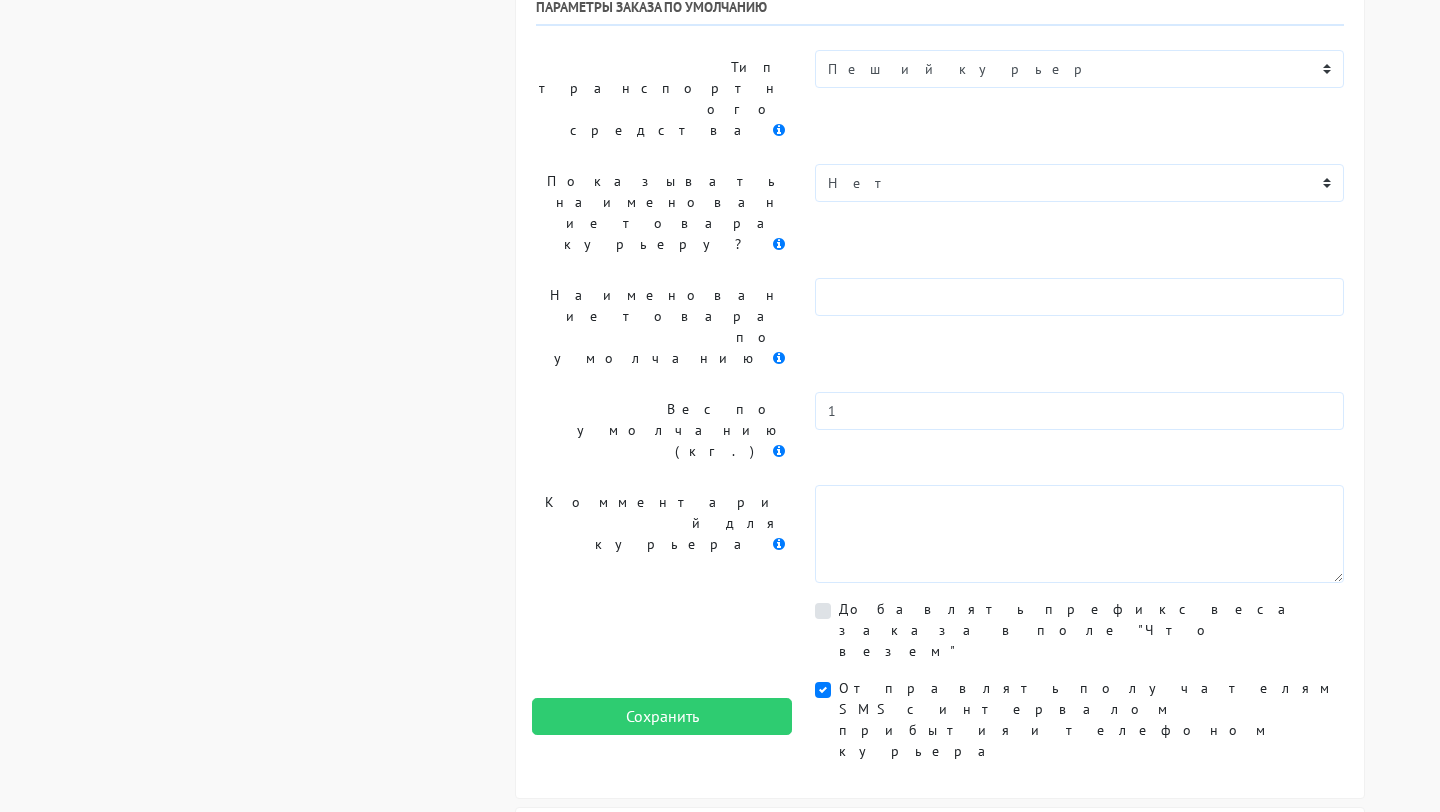 click on "Не выбрано
Новый
В обработке
Согласован
Упакован
Отгружен
Готов к выдаче
Доставлен
Возвращается
Отменен
Возвращен
Утерян / Поврежден" at bounding box center [1079, 1039] 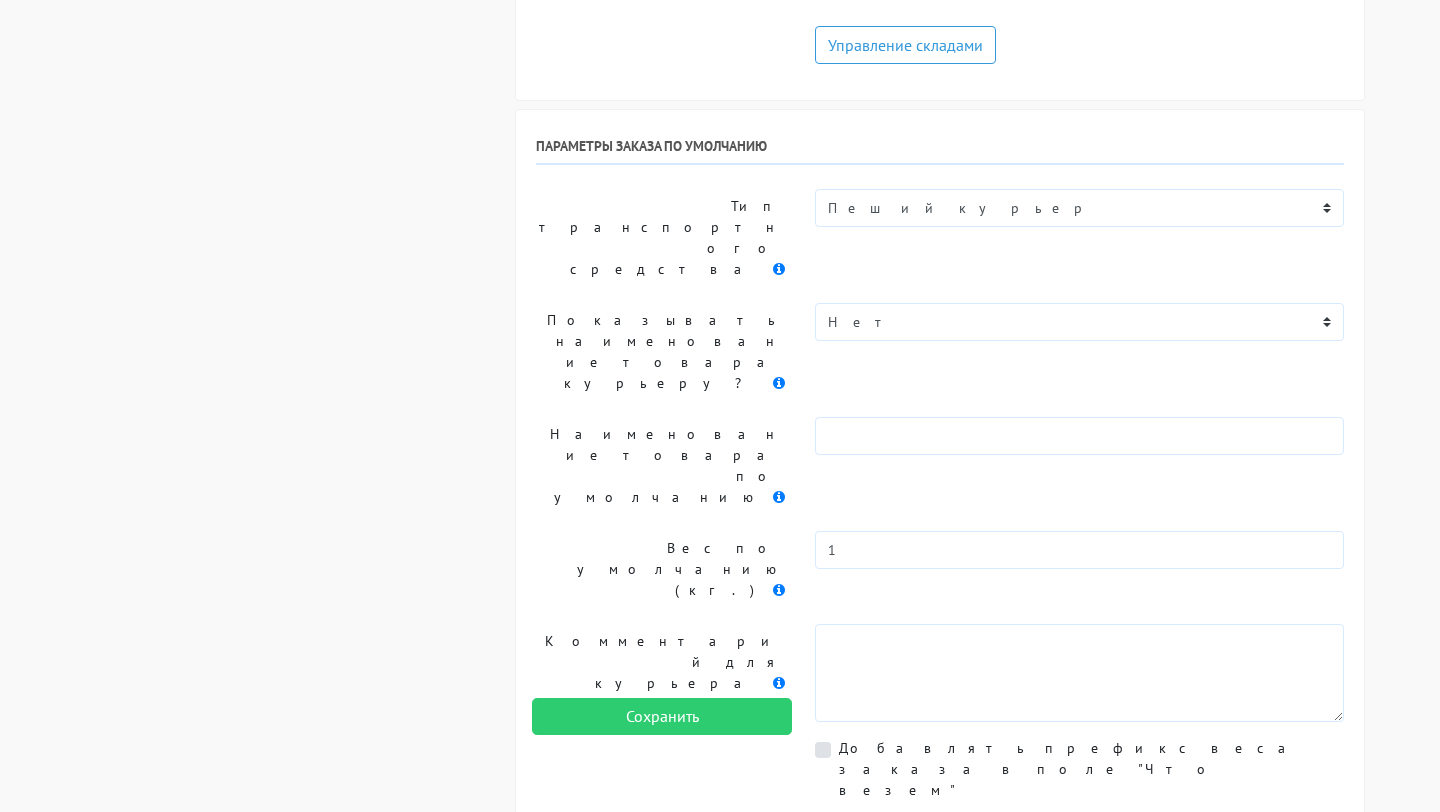 scroll, scrollTop: 2092, scrollLeft: 0, axis: vertical 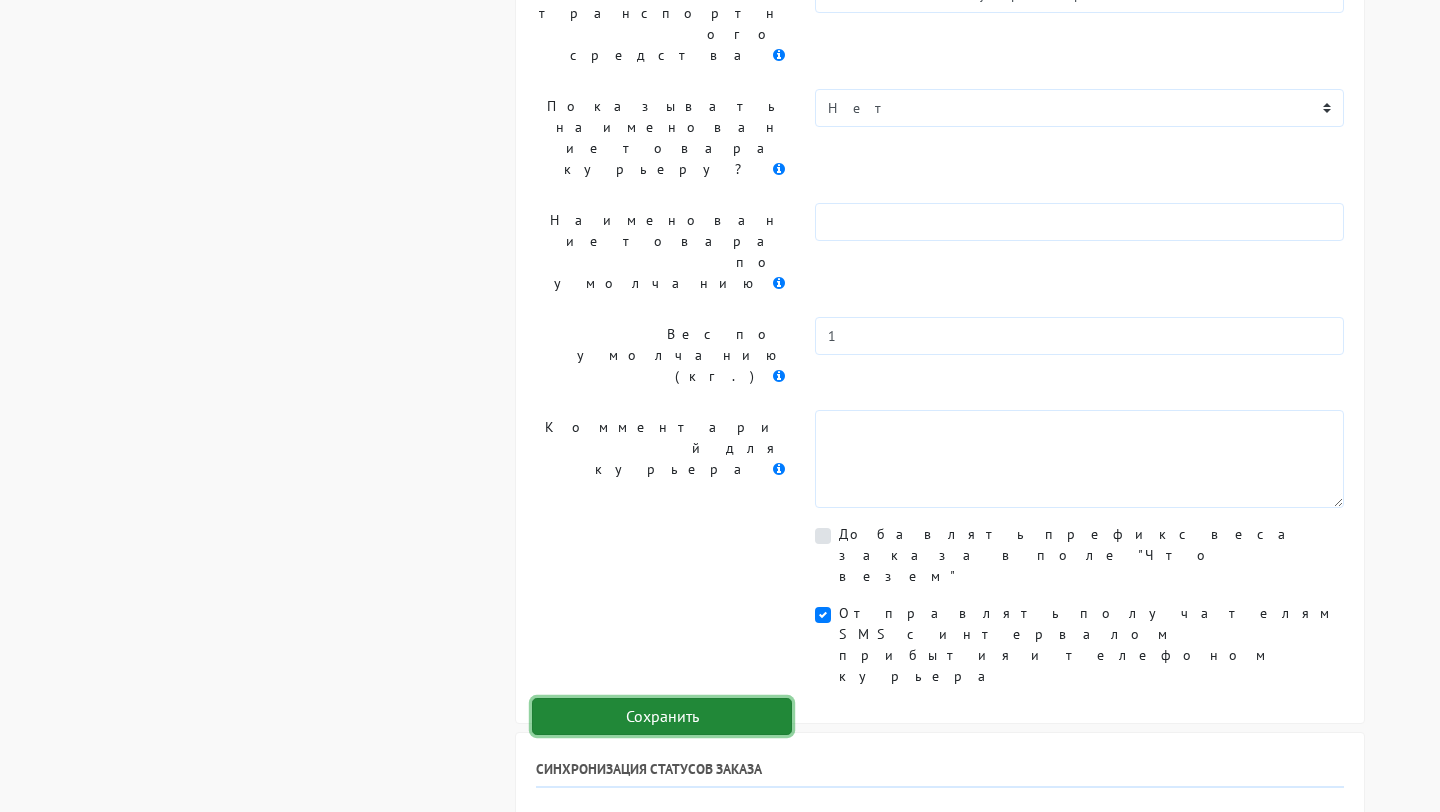 click on "Сохранить" at bounding box center [662, 717] 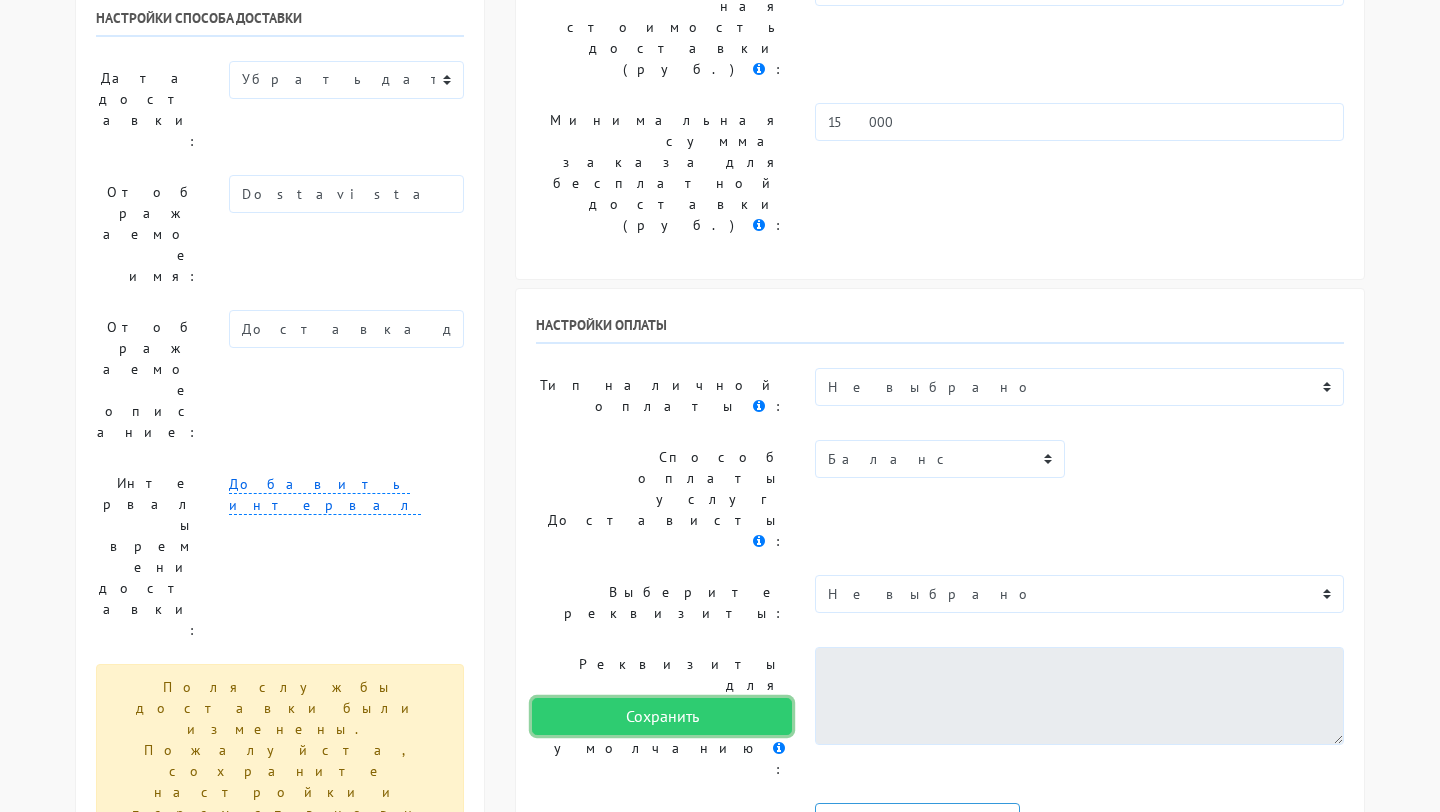 scroll, scrollTop: 0, scrollLeft: 0, axis: both 